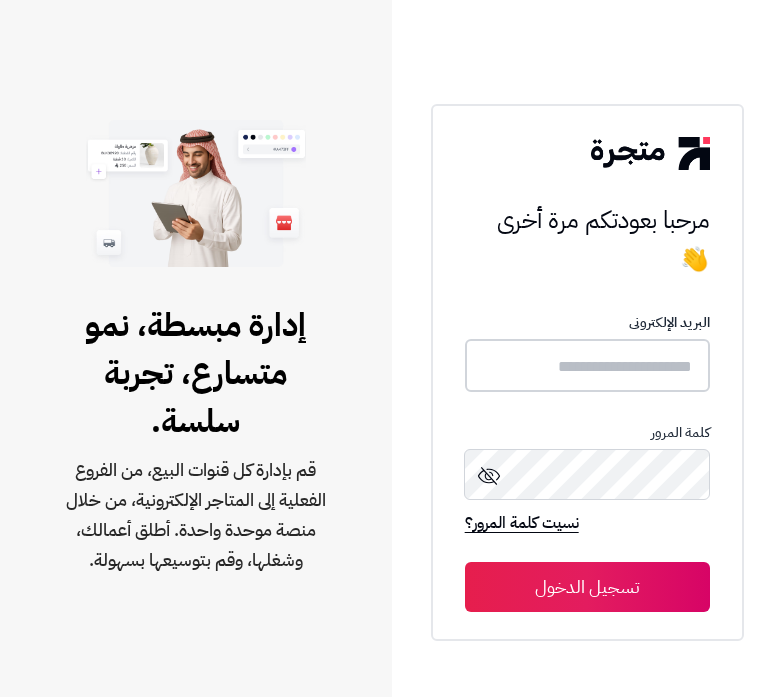 scroll, scrollTop: 0, scrollLeft: 0, axis: both 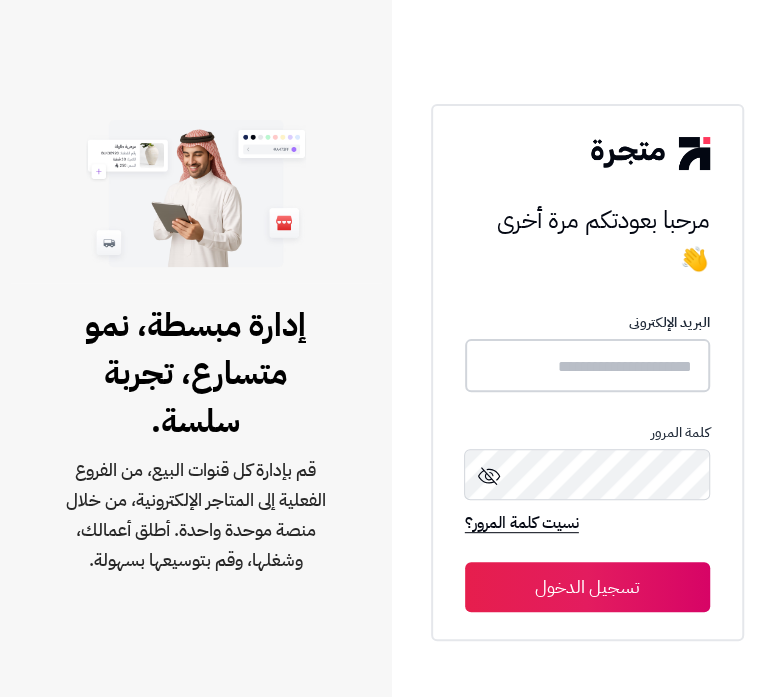 click at bounding box center [587, 365] 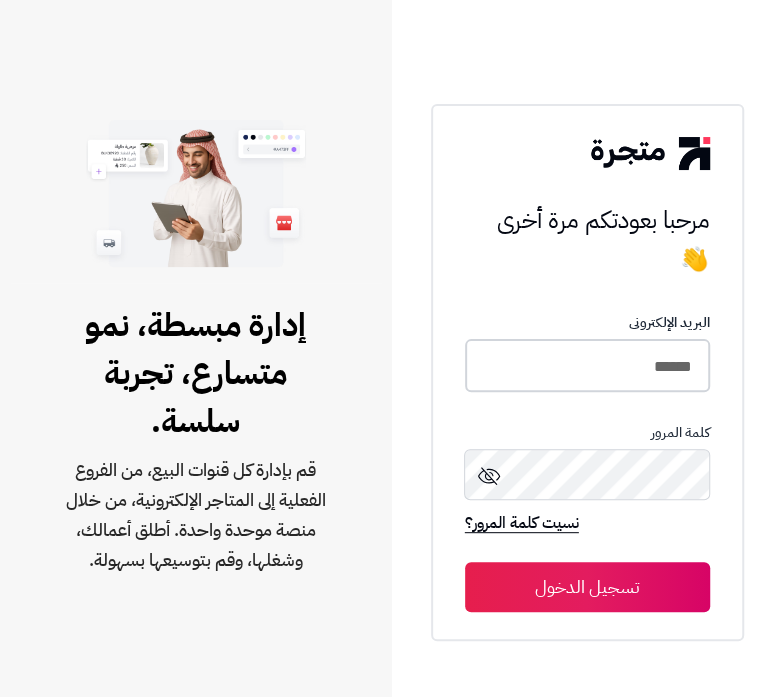 type on "******" 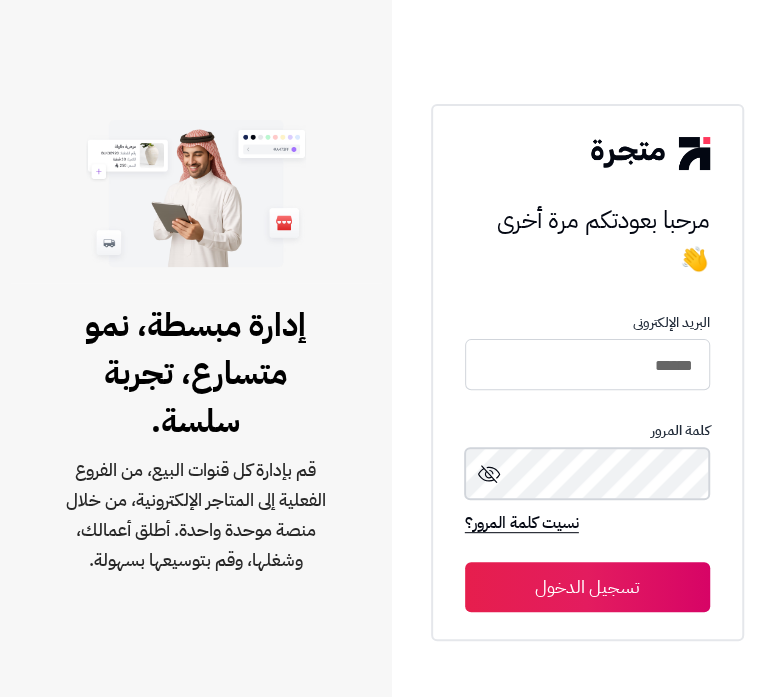 click on "تسجيل الدخول" at bounding box center [587, 587] 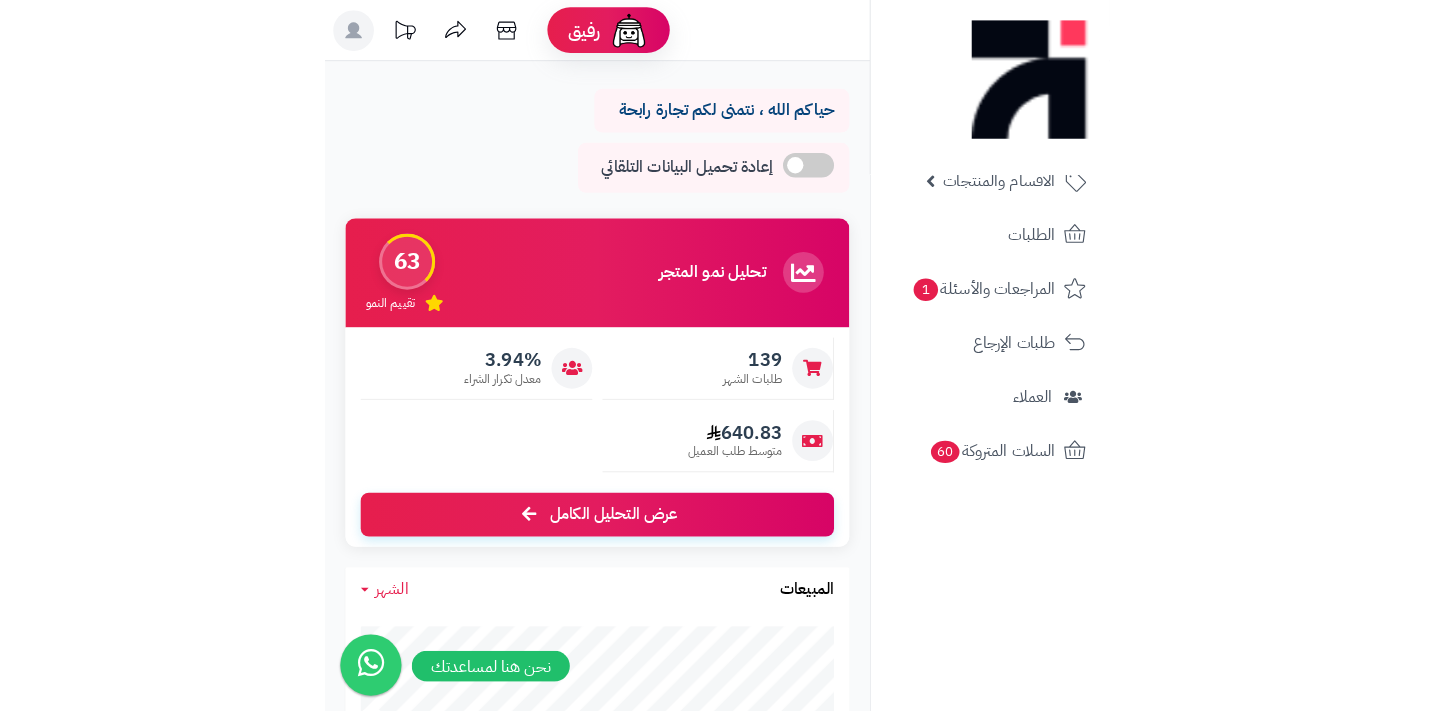 scroll, scrollTop: 0, scrollLeft: 0, axis: both 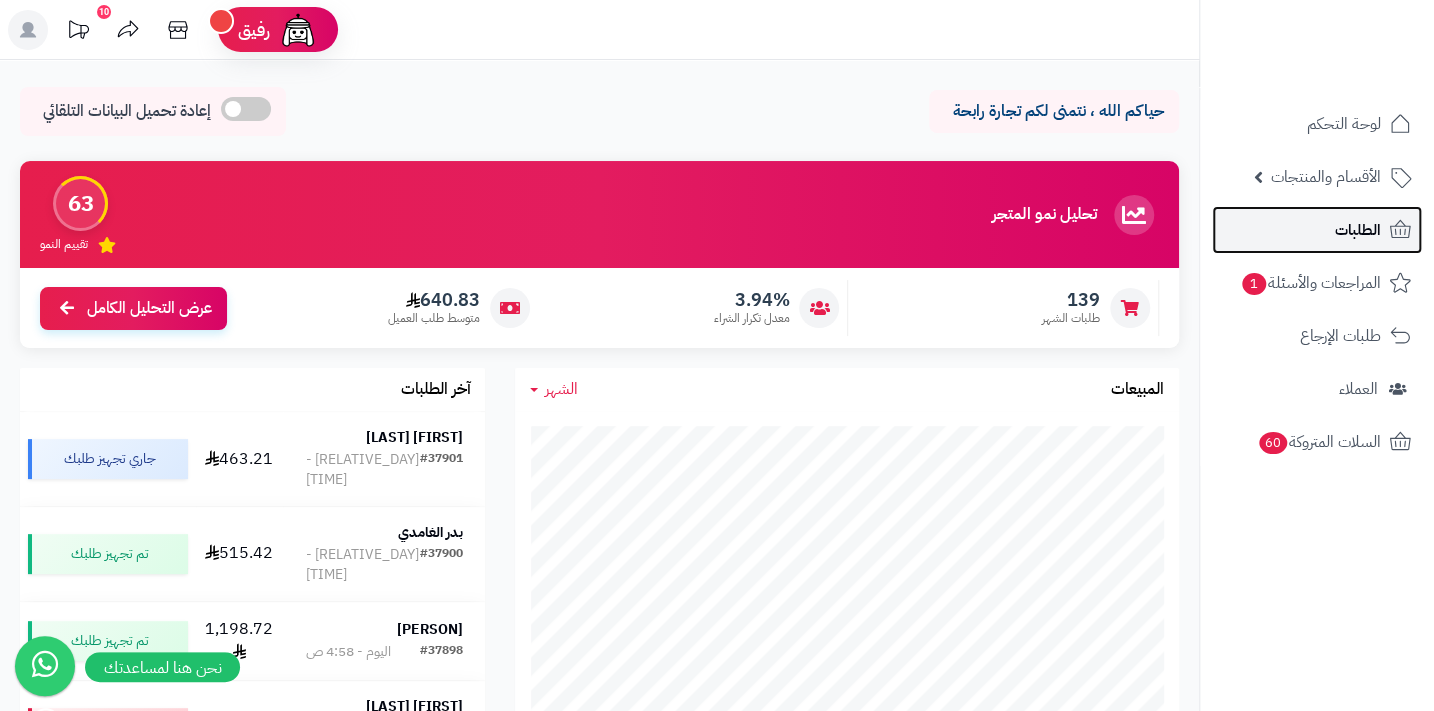 click on "الطلبات" at bounding box center [1317, 230] 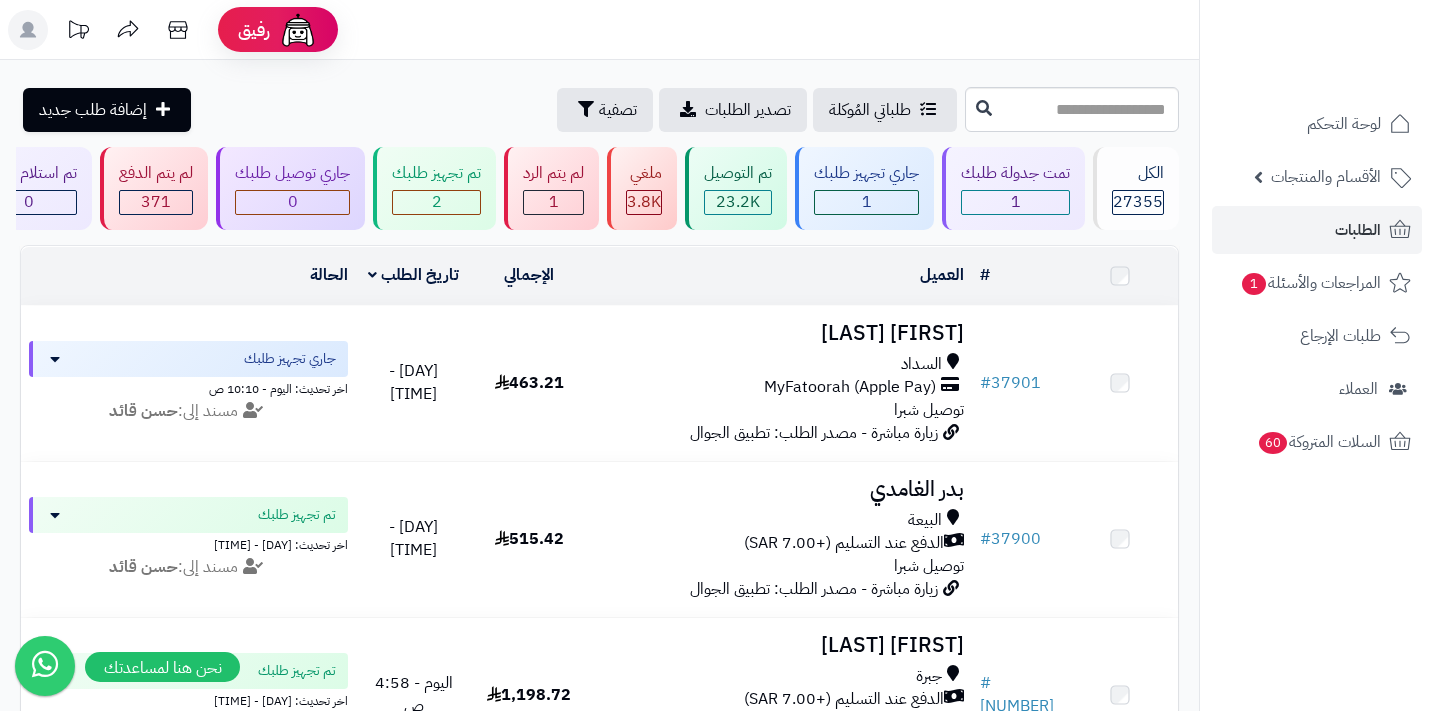 scroll, scrollTop: 0, scrollLeft: 0, axis: both 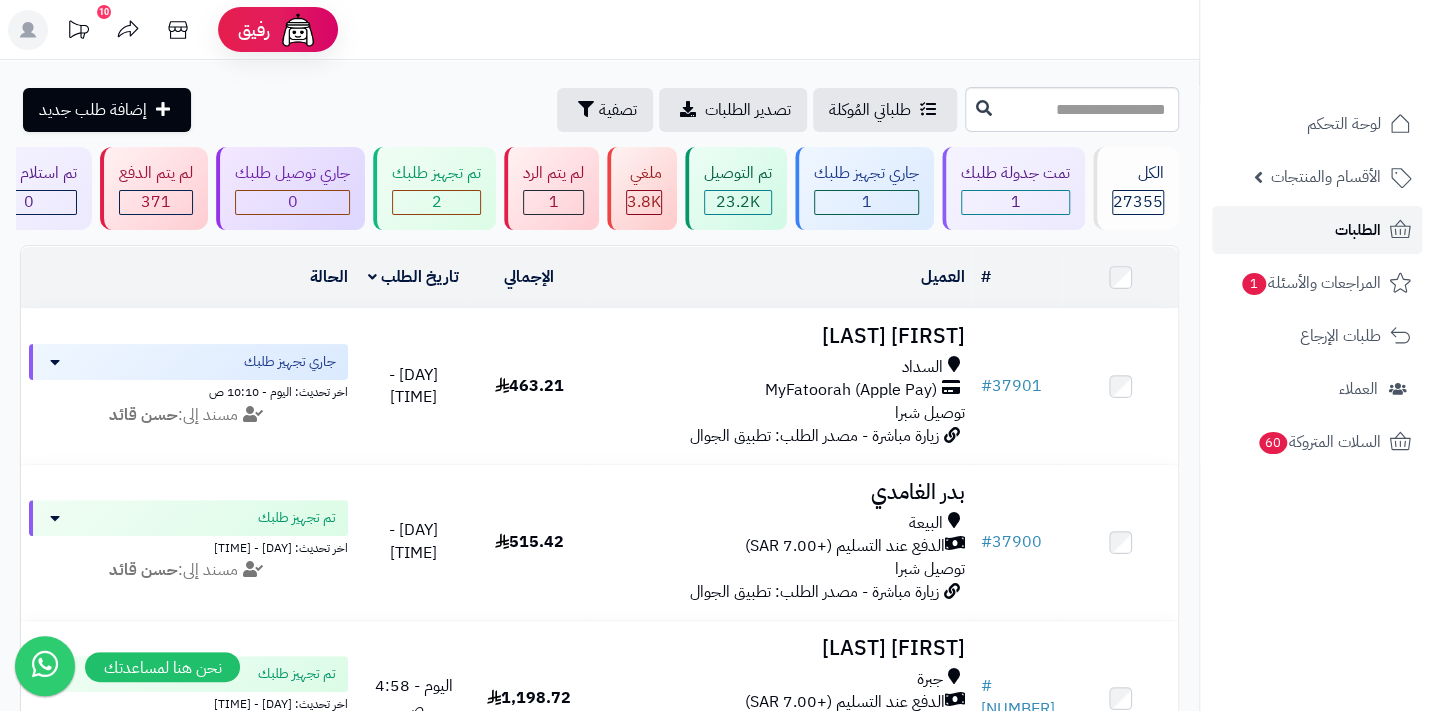 click on "الطلبات" at bounding box center (1317, 230) 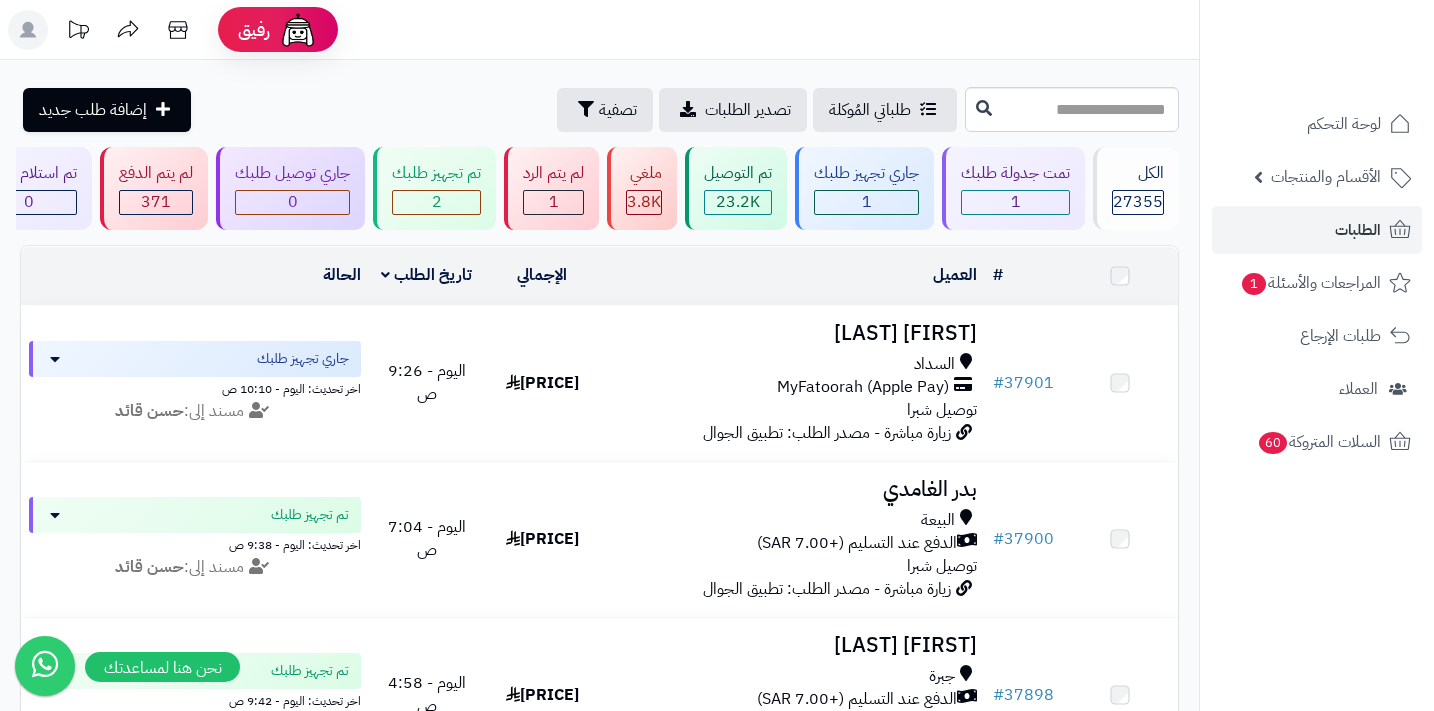 scroll, scrollTop: 0, scrollLeft: 0, axis: both 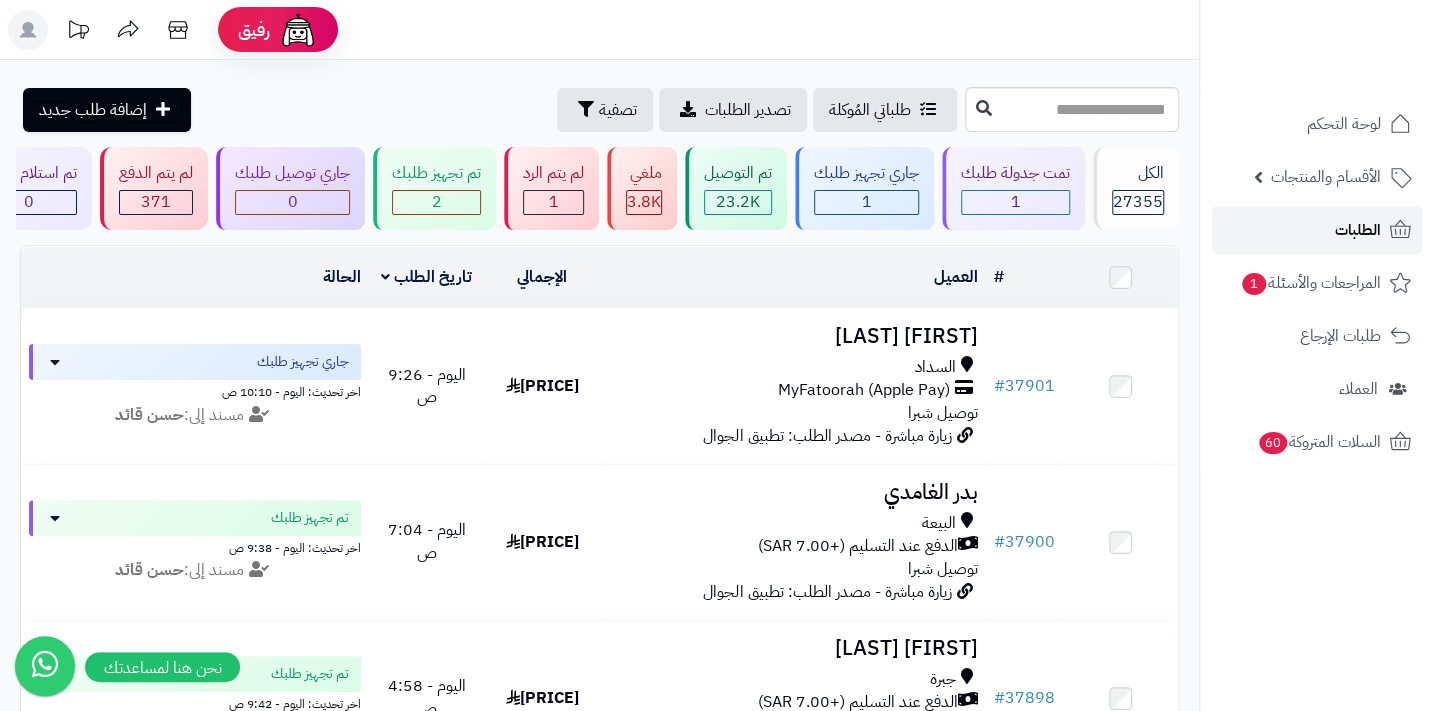 click on "الطلبات" at bounding box center (1317, 230) 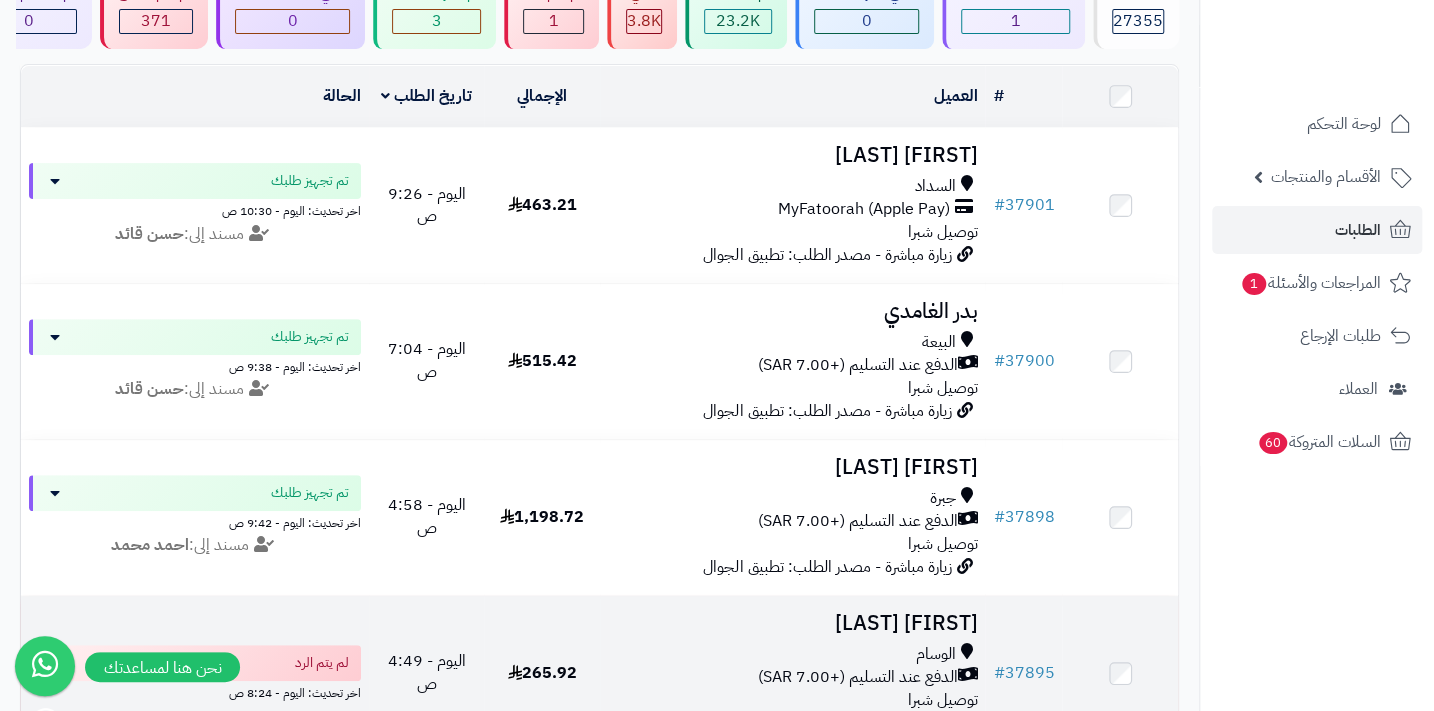 scroll, scrollTop: 272, scrollLeft: 0, axis: vertical 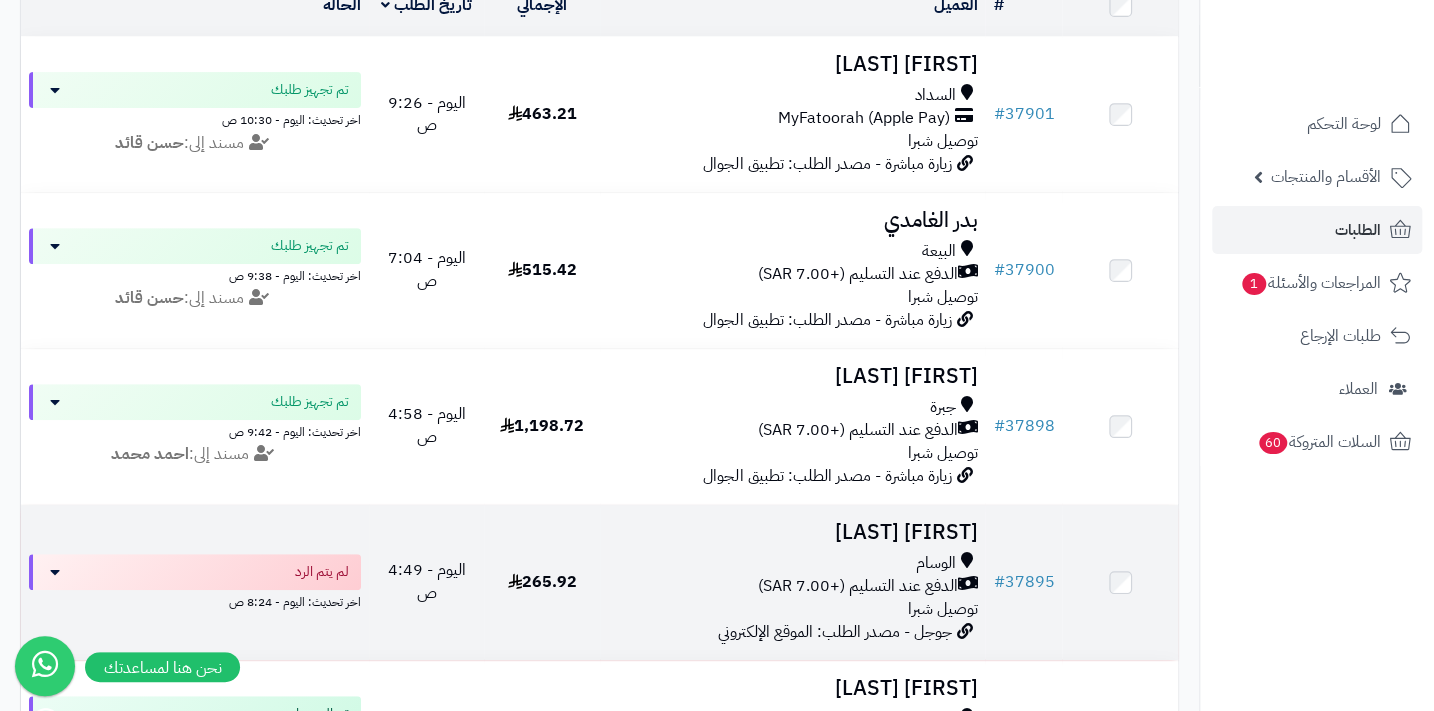 click on "توصيل شبرا" at bounding box center [942, 609] 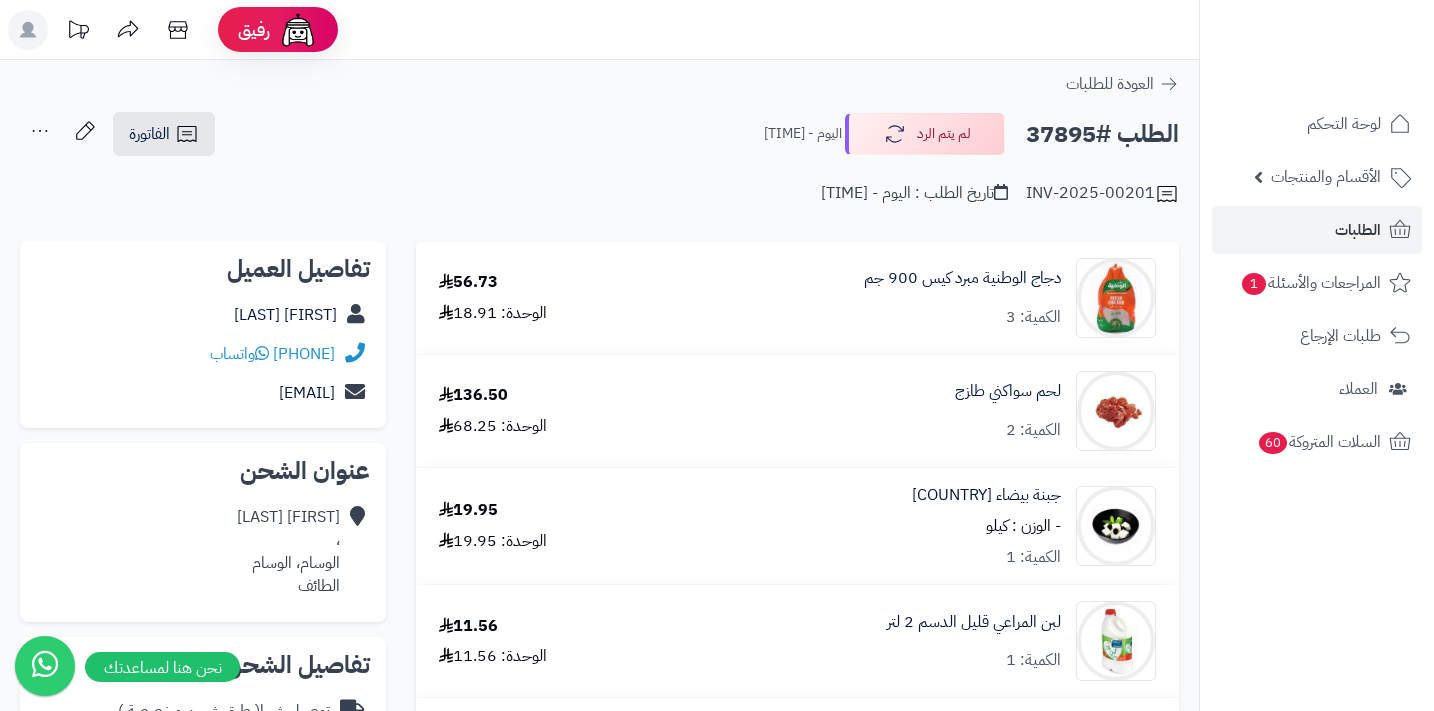scroll, scrollTop: 0, scrollLeft: 0, axis: both 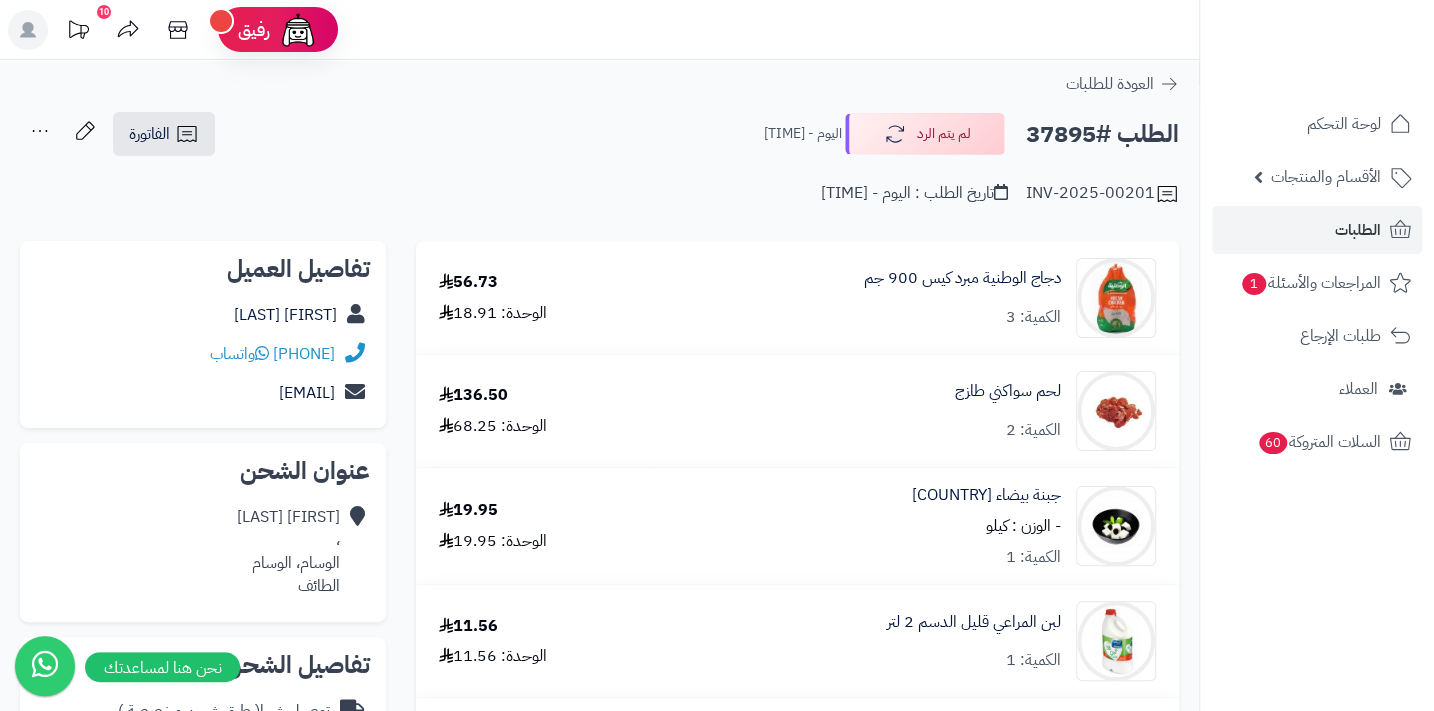 drag, startPoint x: 218, startPoint y: 350, endPoint x: 340, endPoint y: 337, distance: 122.69067 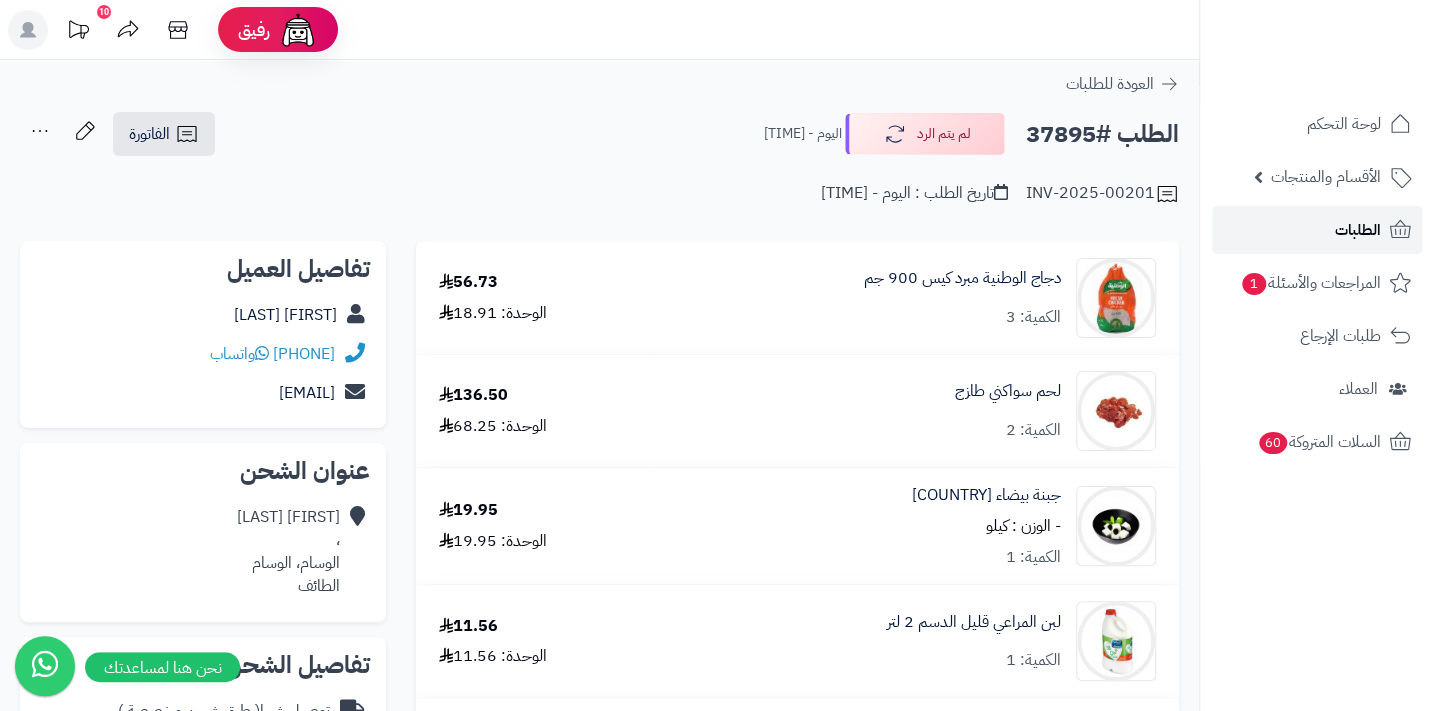click on "الطلبات" at bounding box center [1358, 230] 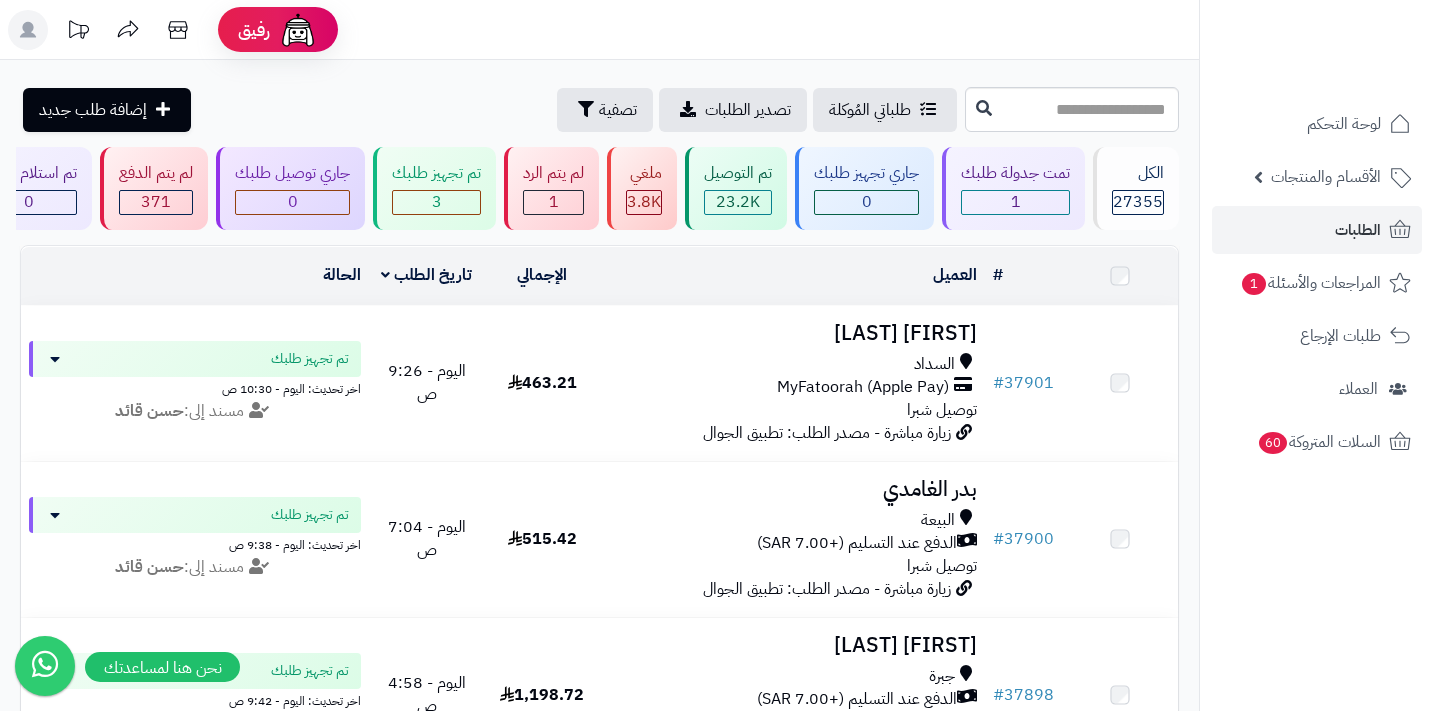 scroll, scrollTop: 0, scrollLeft: 0, axis: both 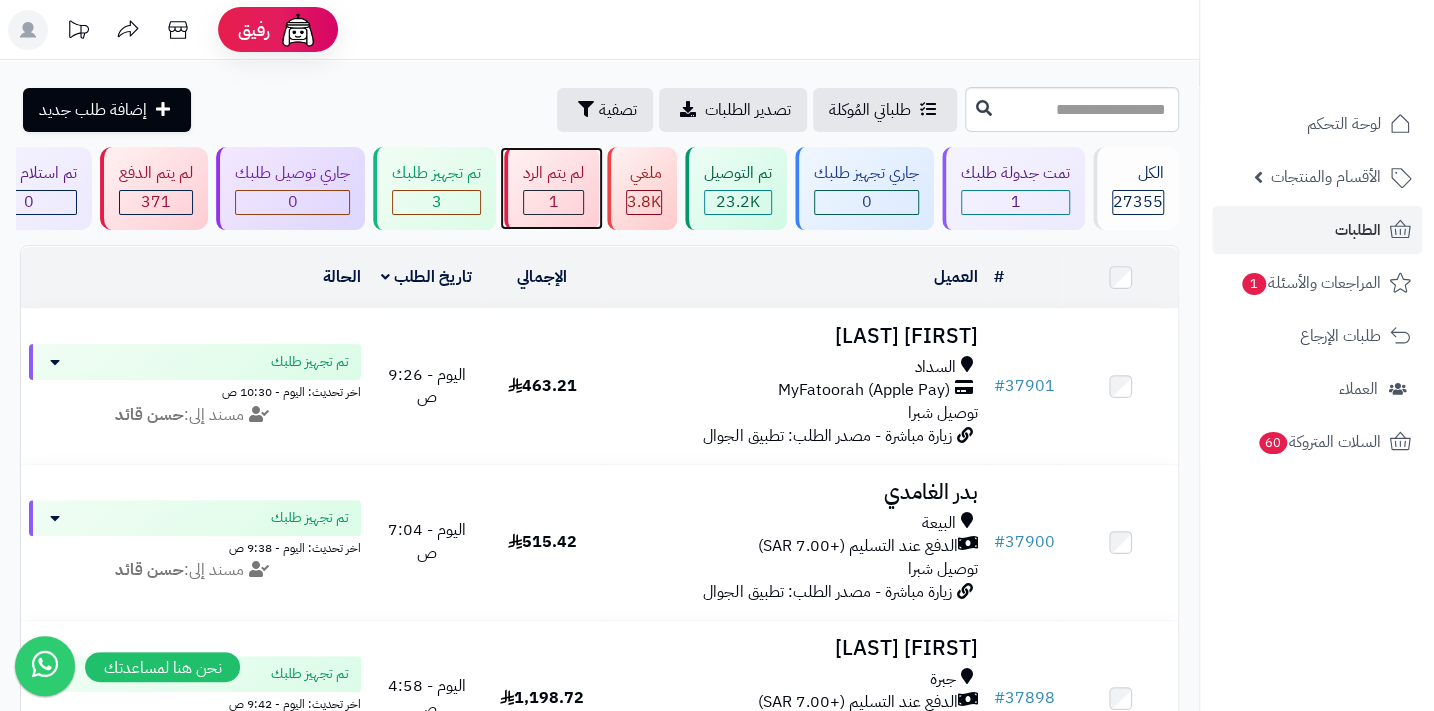 click on "1" at bounding box center [553, 202] 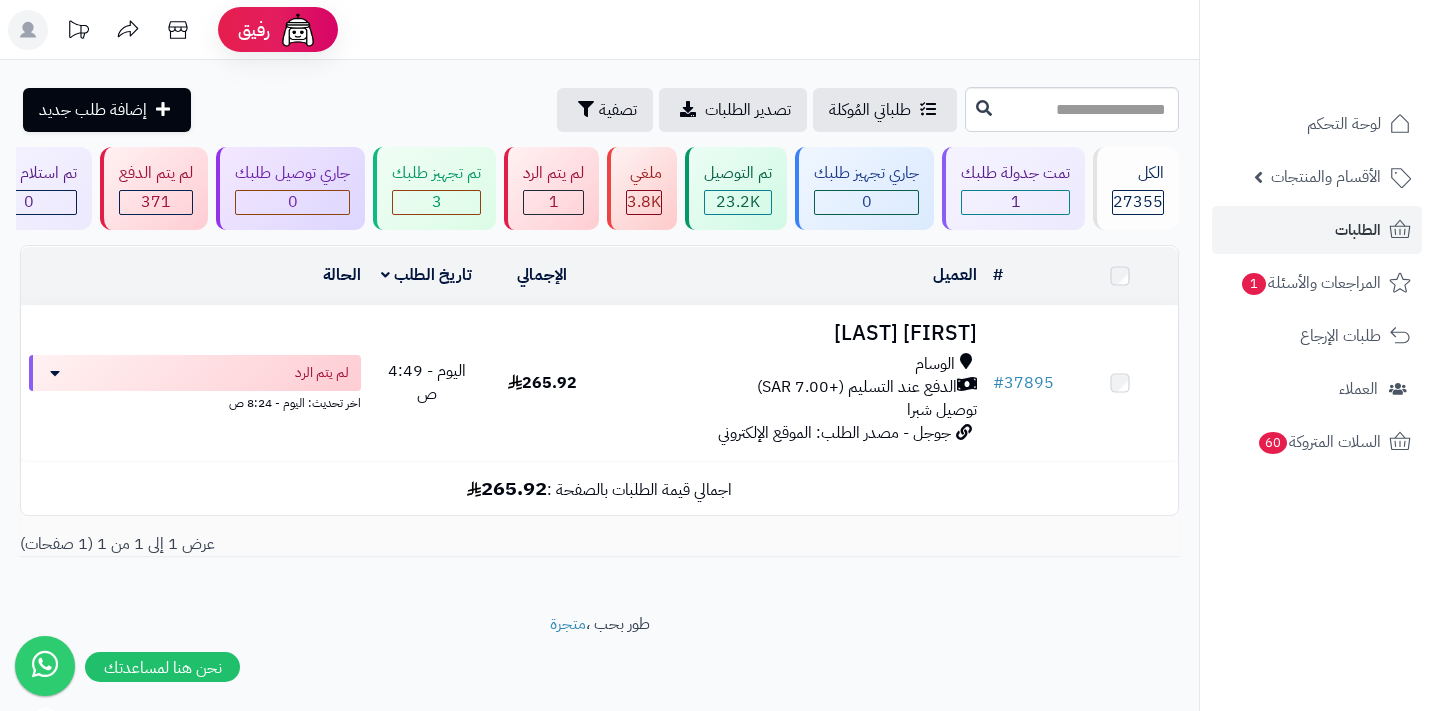 scroll, scrollTop: 14, scrollLeft: 0, axis: vertical 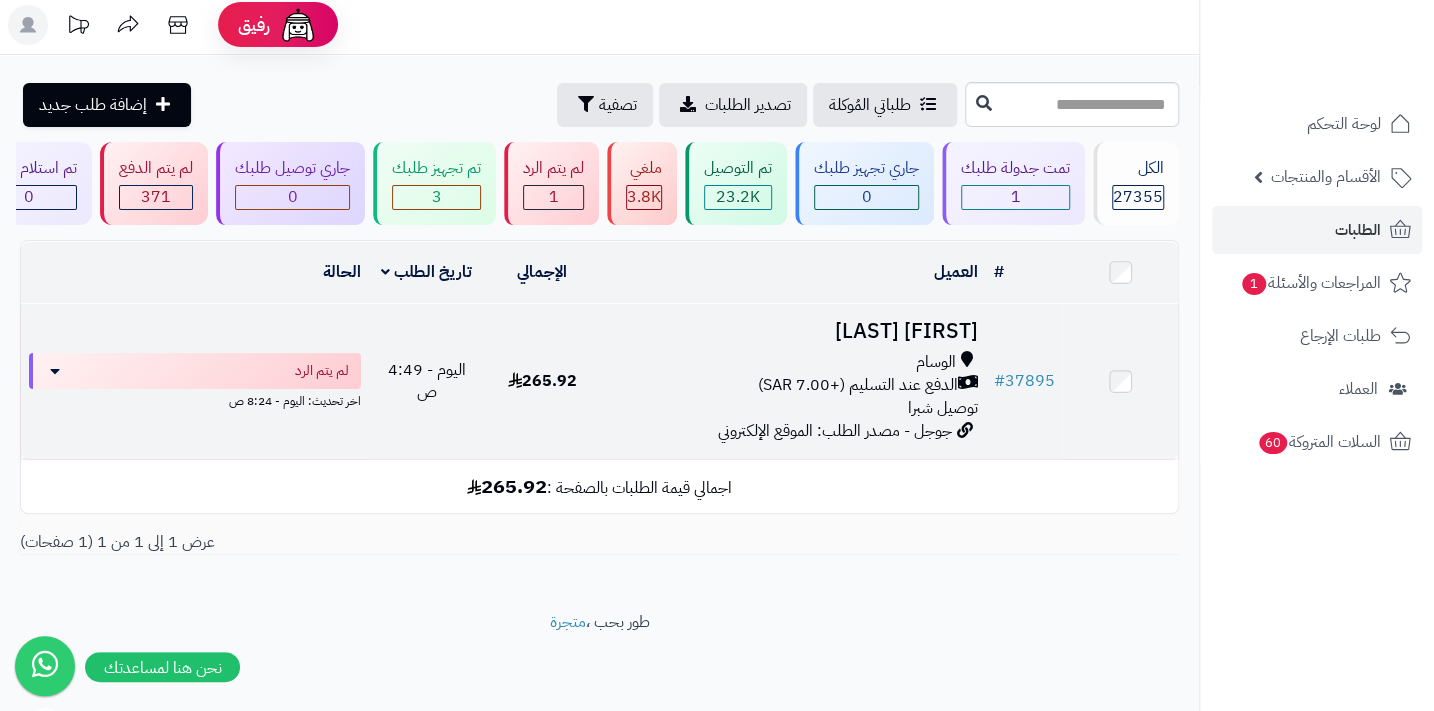 click on "الوسام" at bounding box center (792, 362) 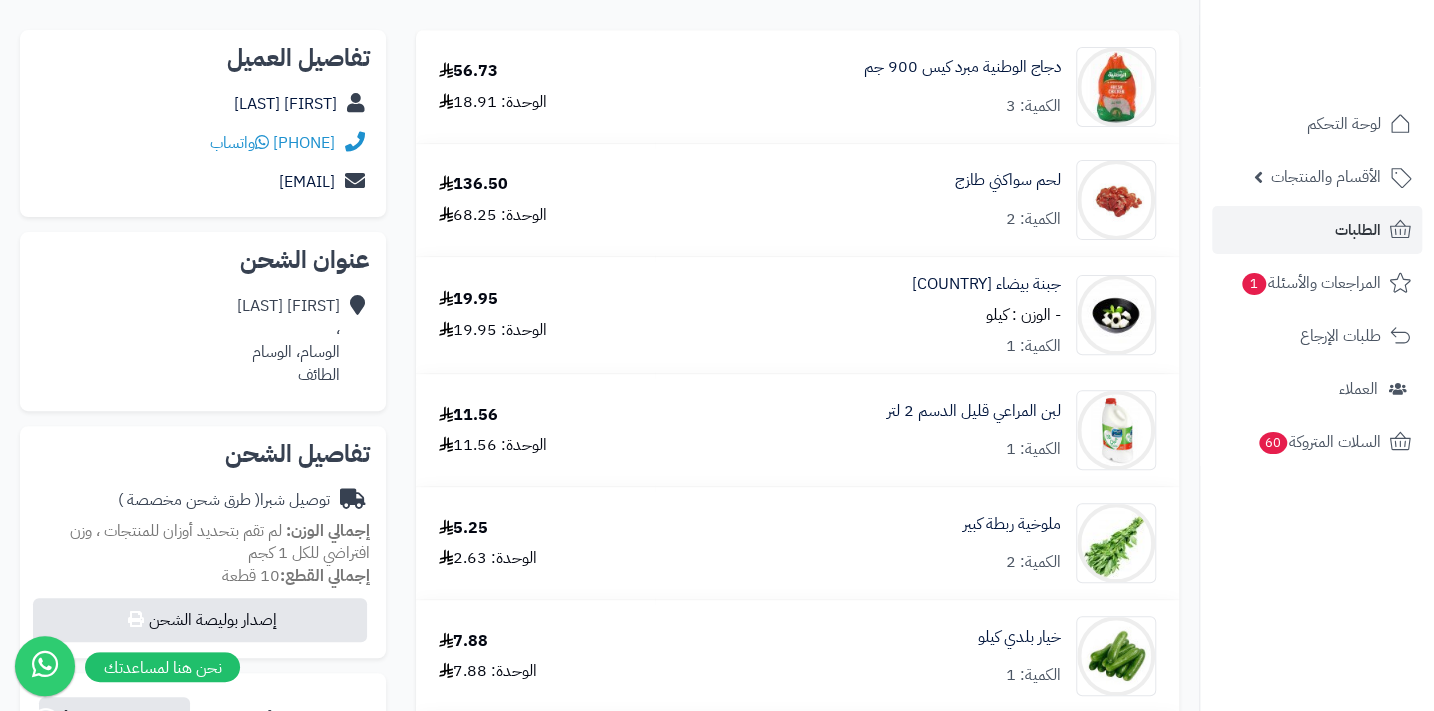 scroll, scrollTop: 0, scrollLeft: 0, axis: both 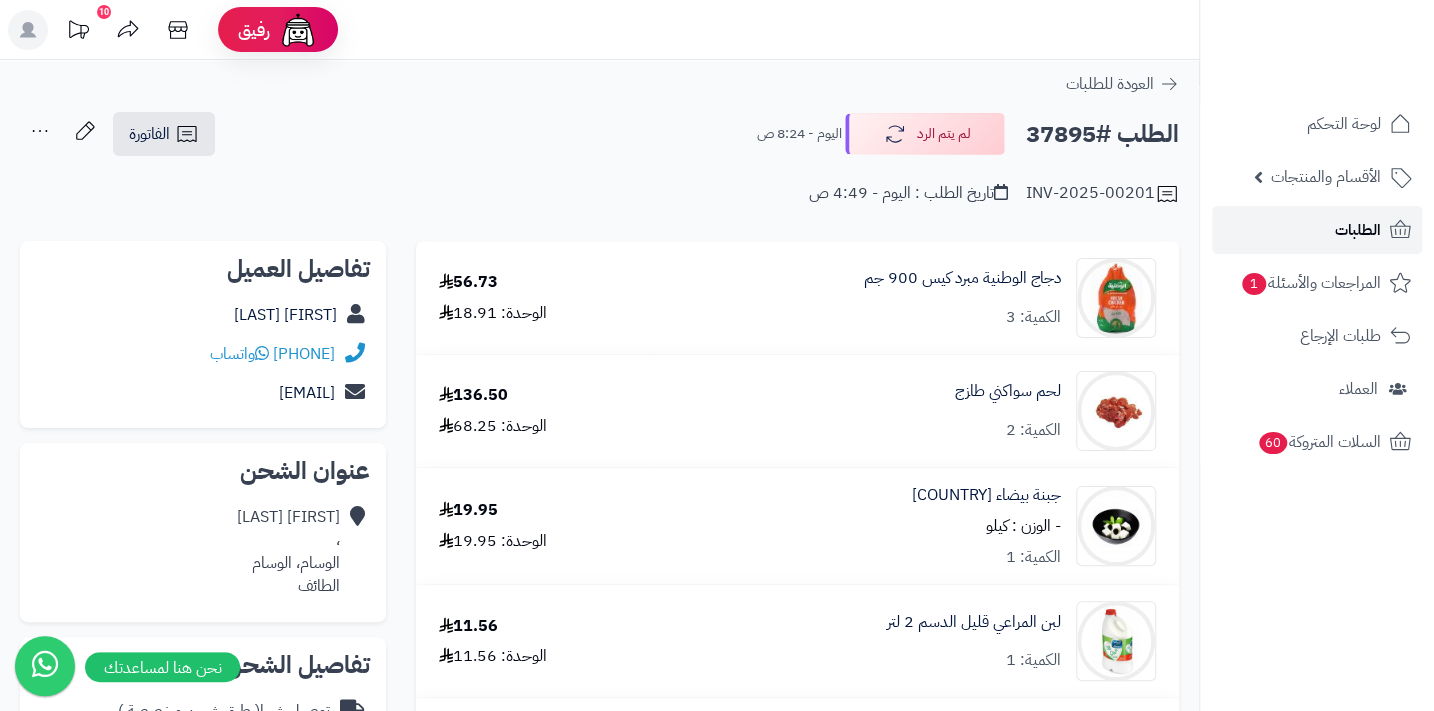 click on "الطلبات" at bounding box center [1317, 230] 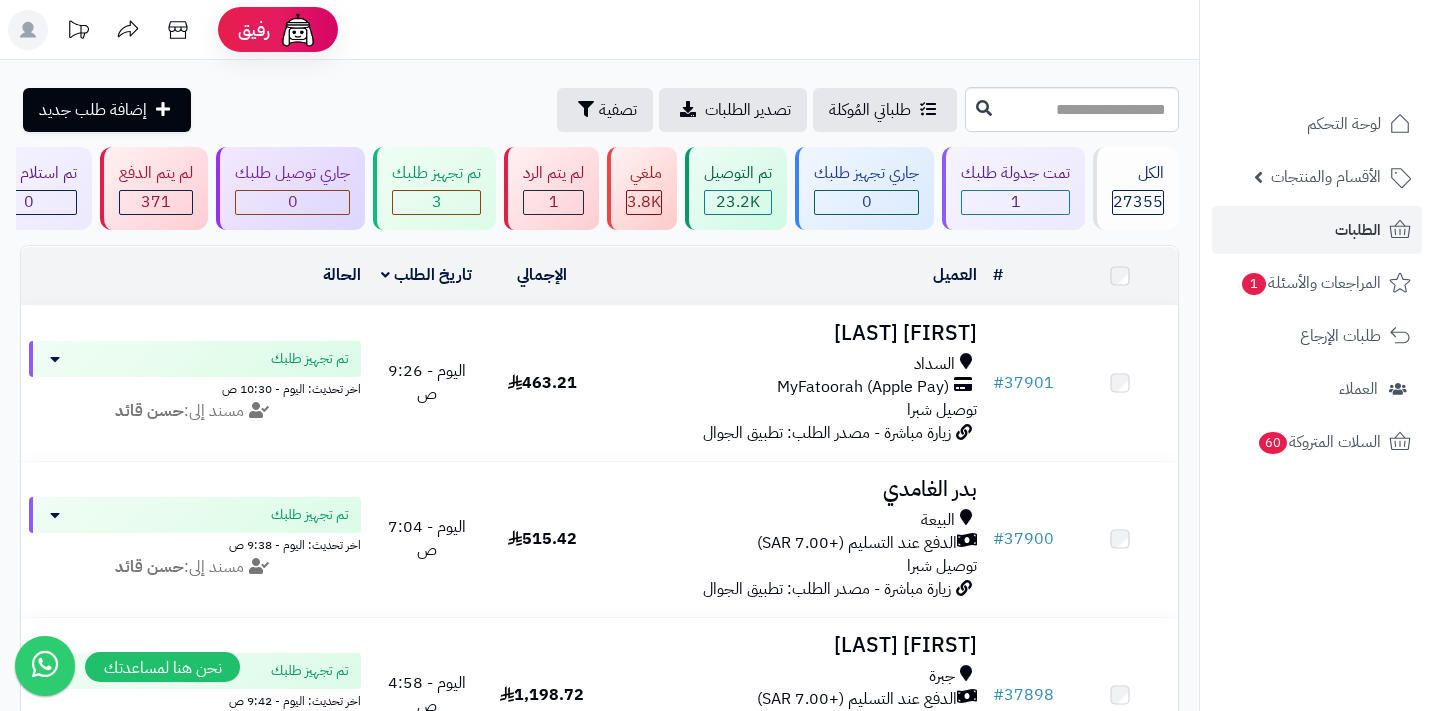 scroll, scrollTop: 0, scrollLeft: 0, axis: both 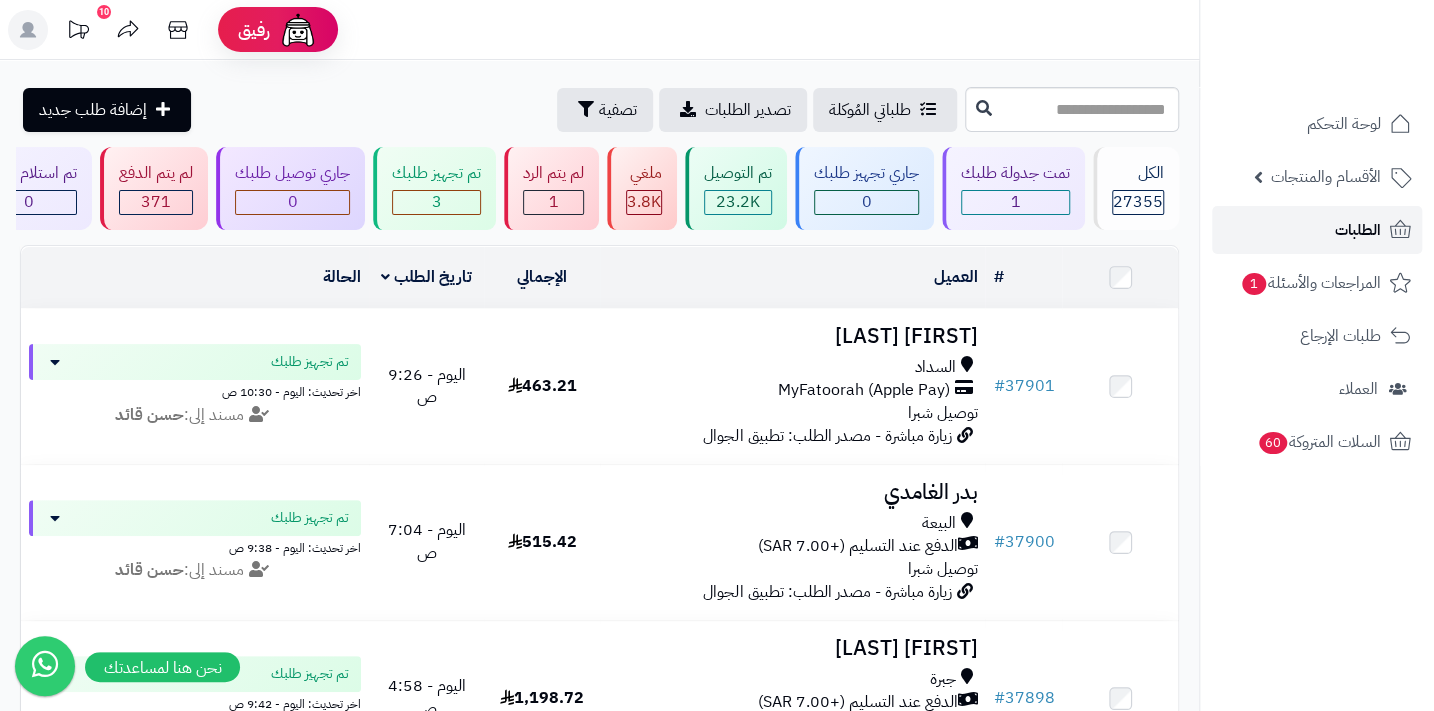 click on "الطلبات" at bounding box center (1317, 230) 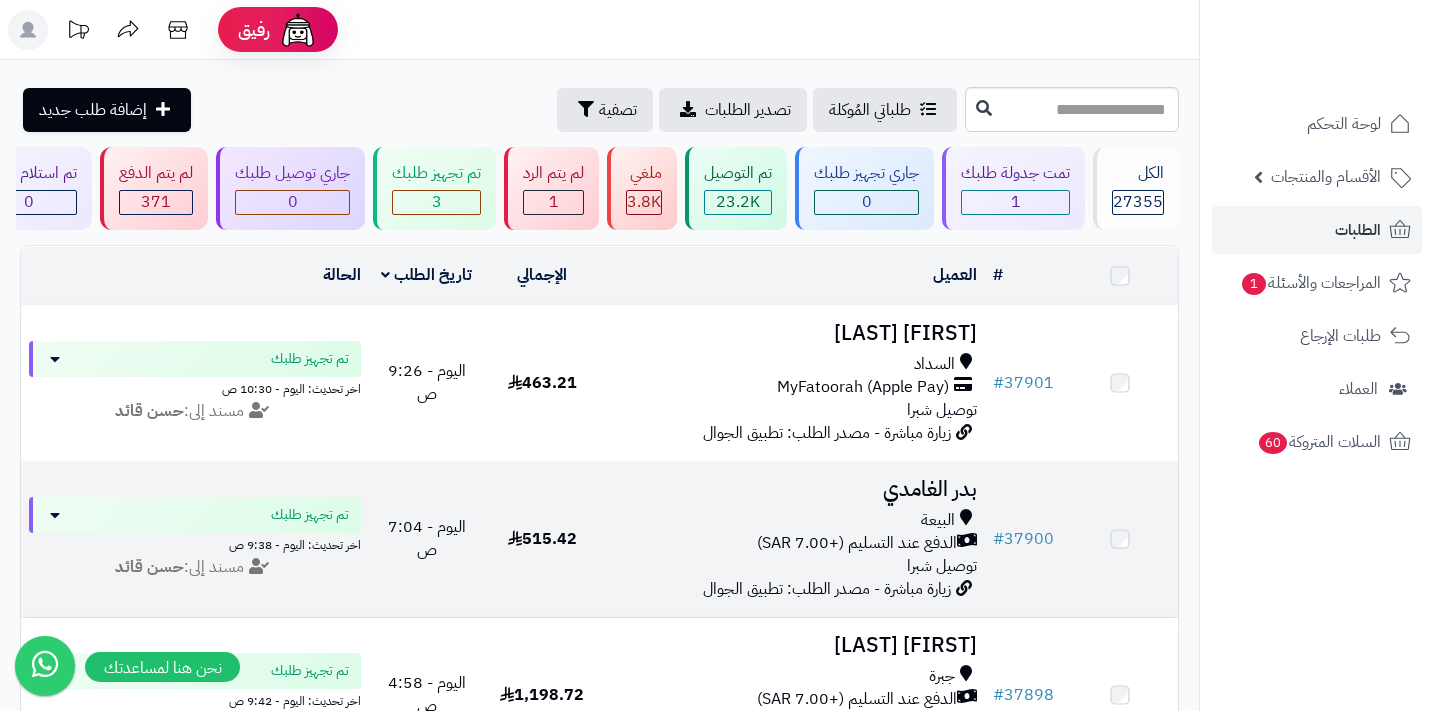 scroll, scrollTop: 0, scrollLeft: 0, axis: both 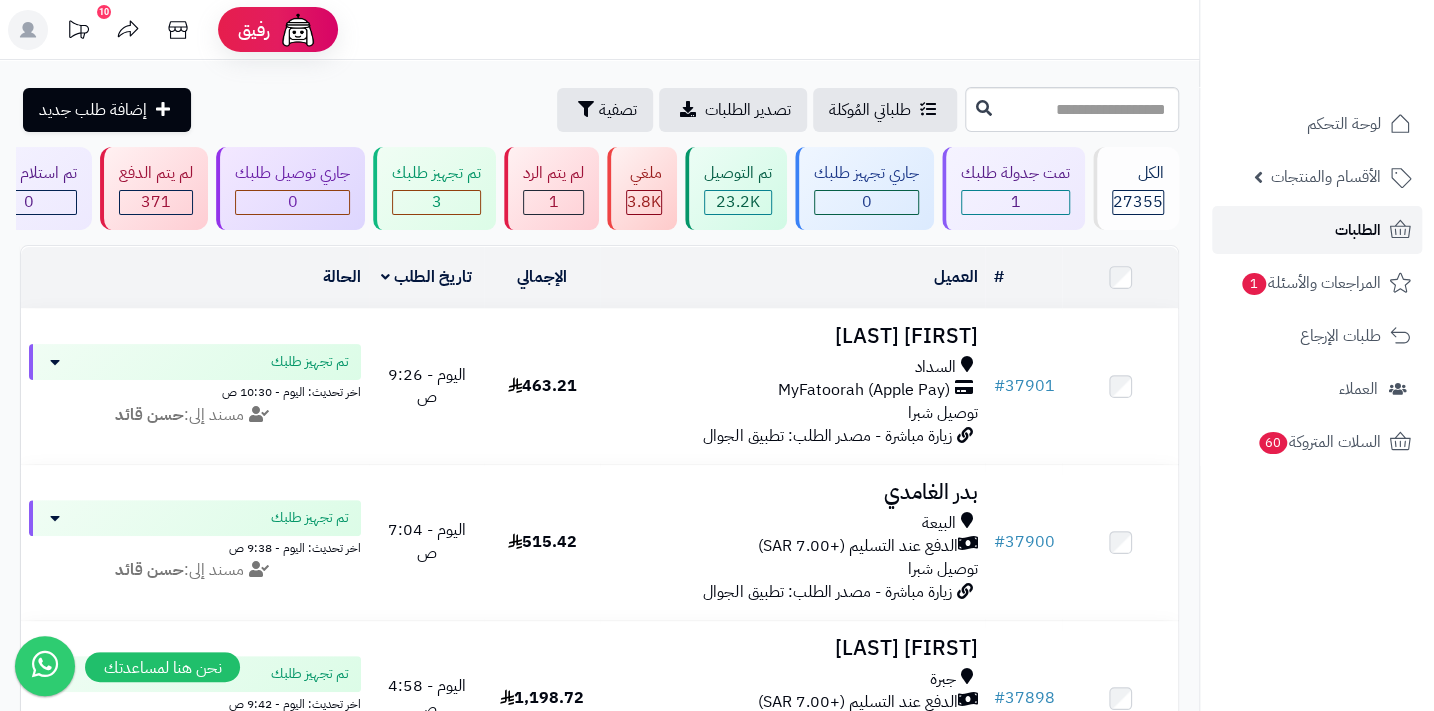 click on "الطلبات" at bounding box center (1358, 230) 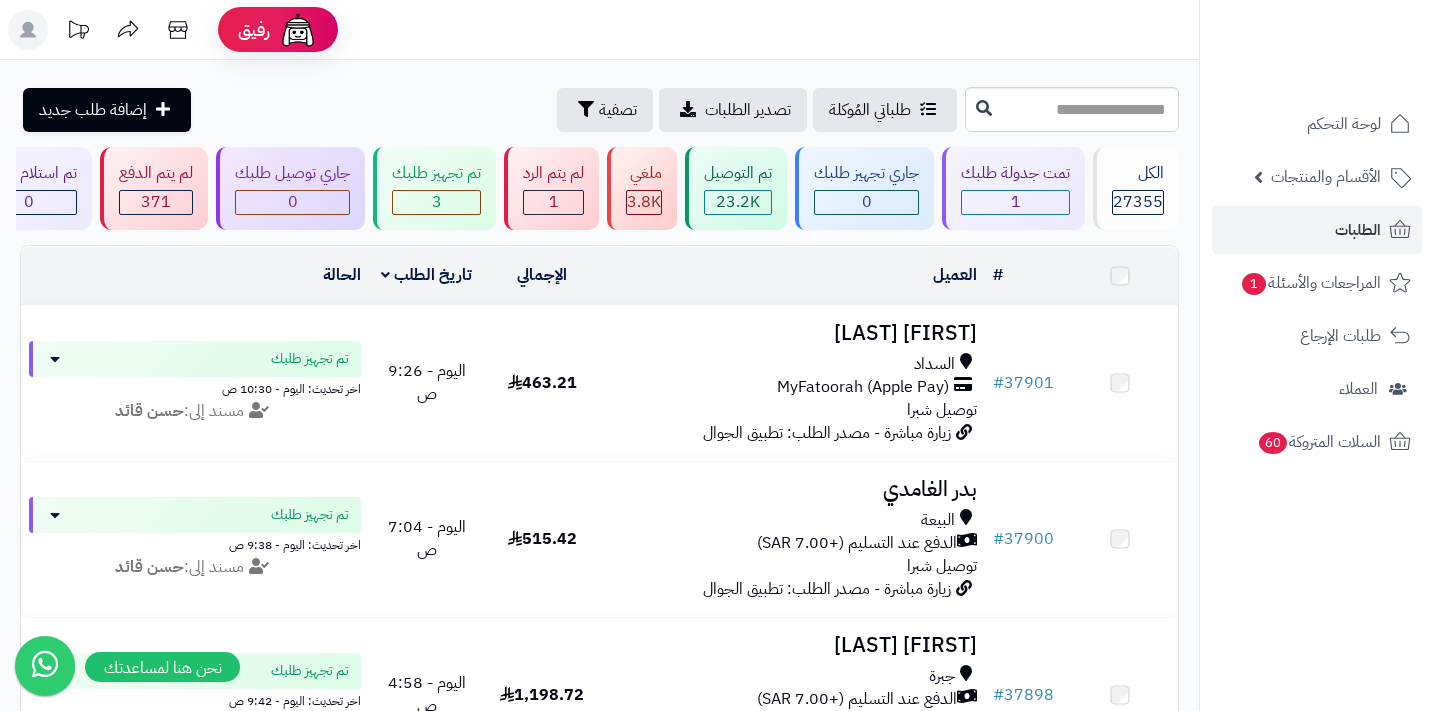 scroll, scrollTop: 0, scrollLeft: 0, axis: both 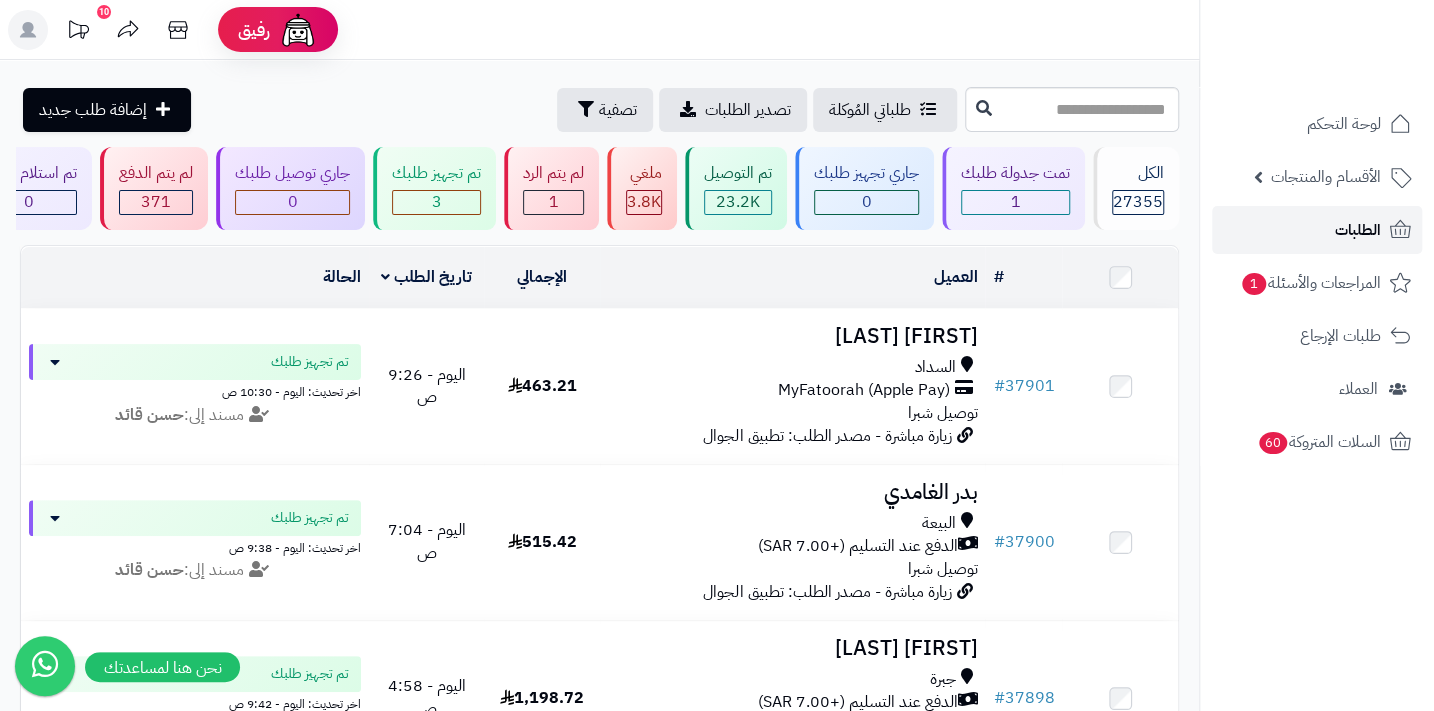 click on "الطلبات" at bounding box center (1358, 230) 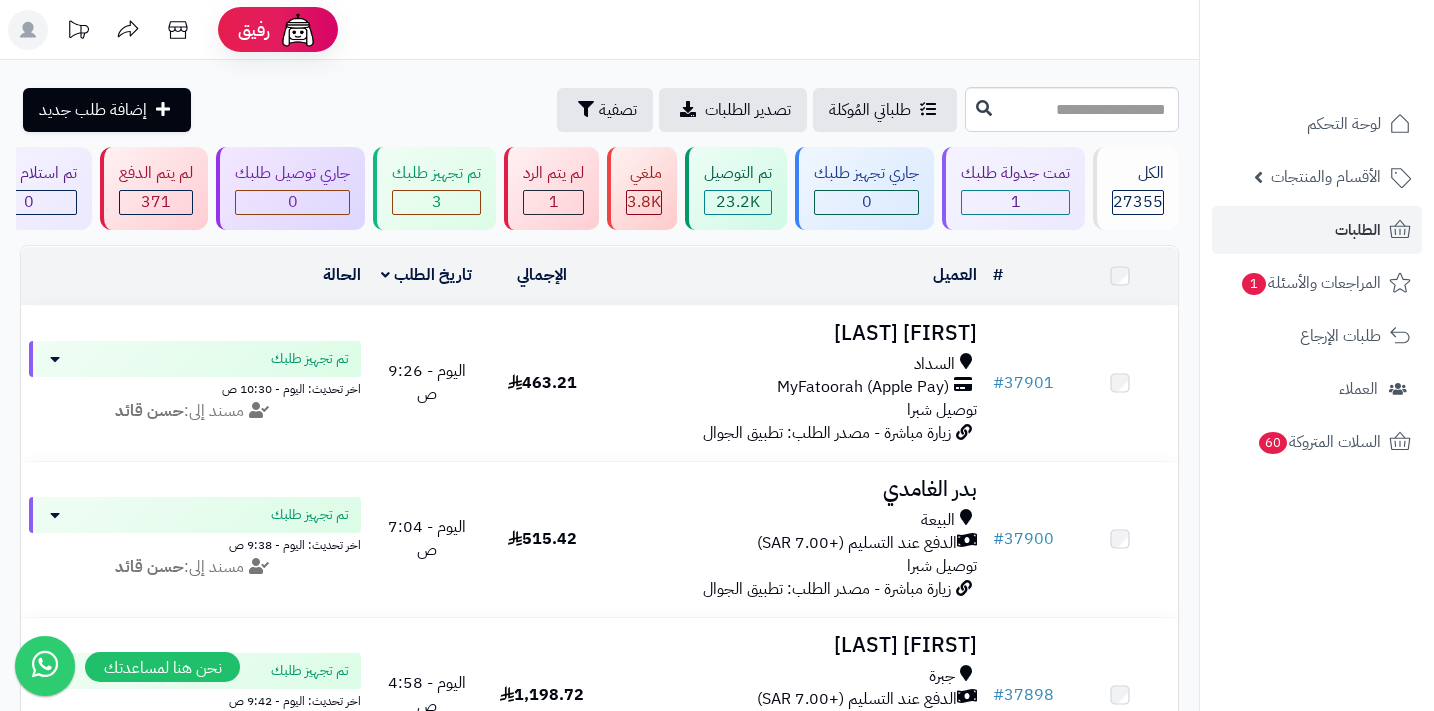 scroll, scrollTop: 0, scrollLeft: 0, axis: both 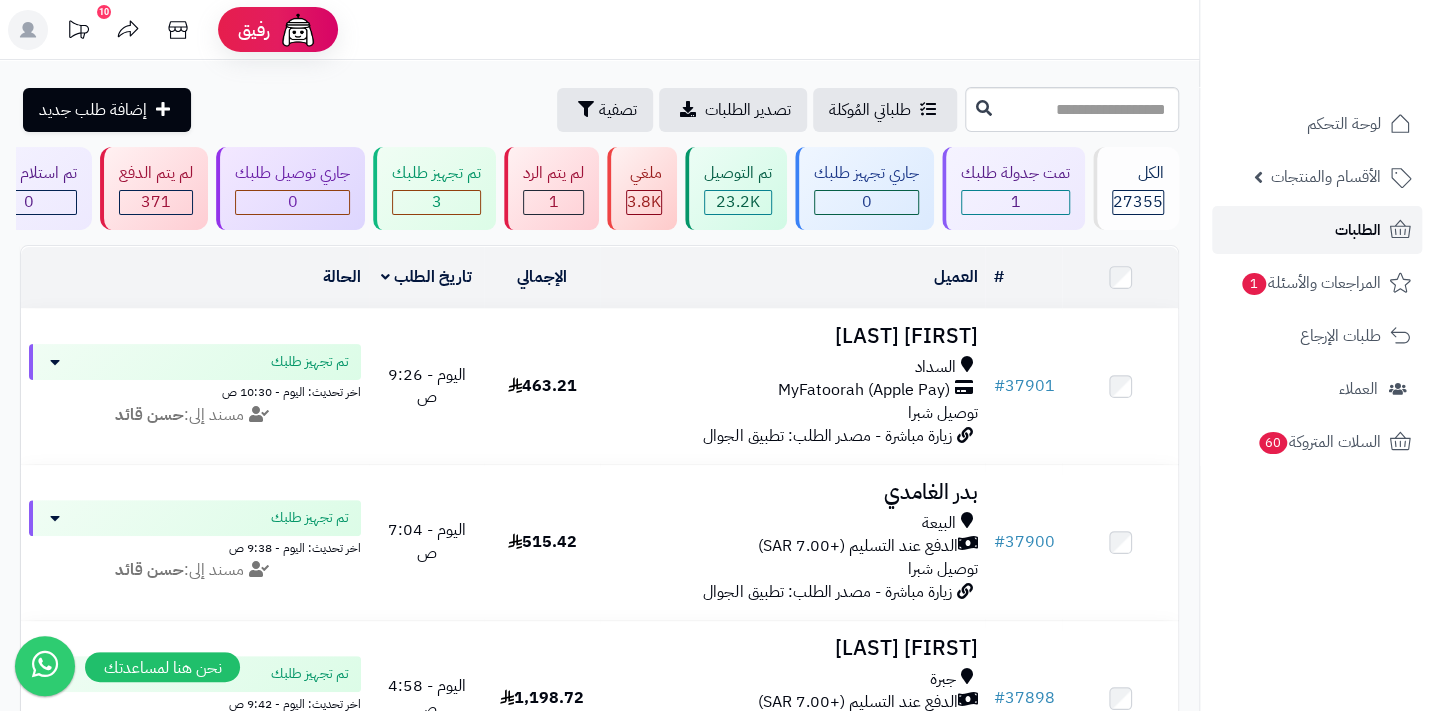 click on "الطلبات" at bounding box center [1317, 230] 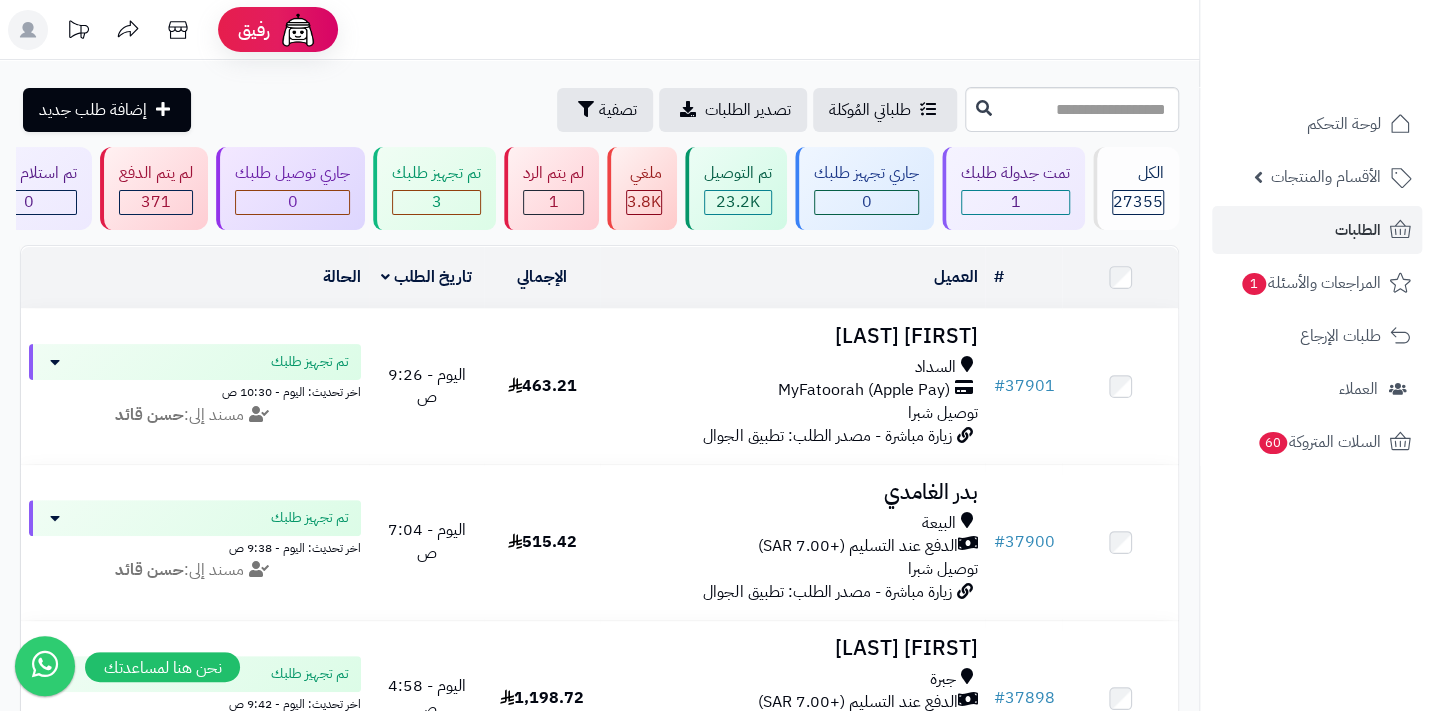 scroll, scrollTop: 0, scrollLeft: 0, axis: both 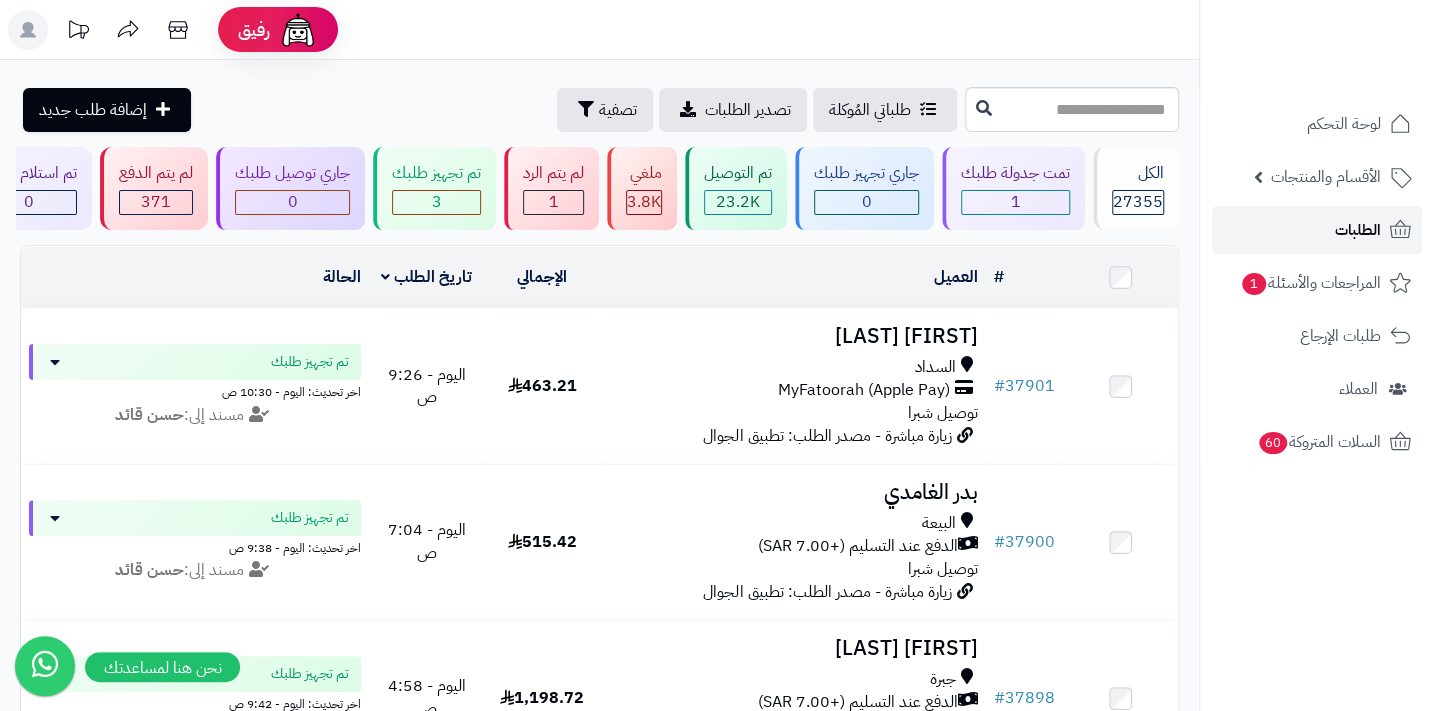 click on "الطلبات" at bounding box center (1317, 230) 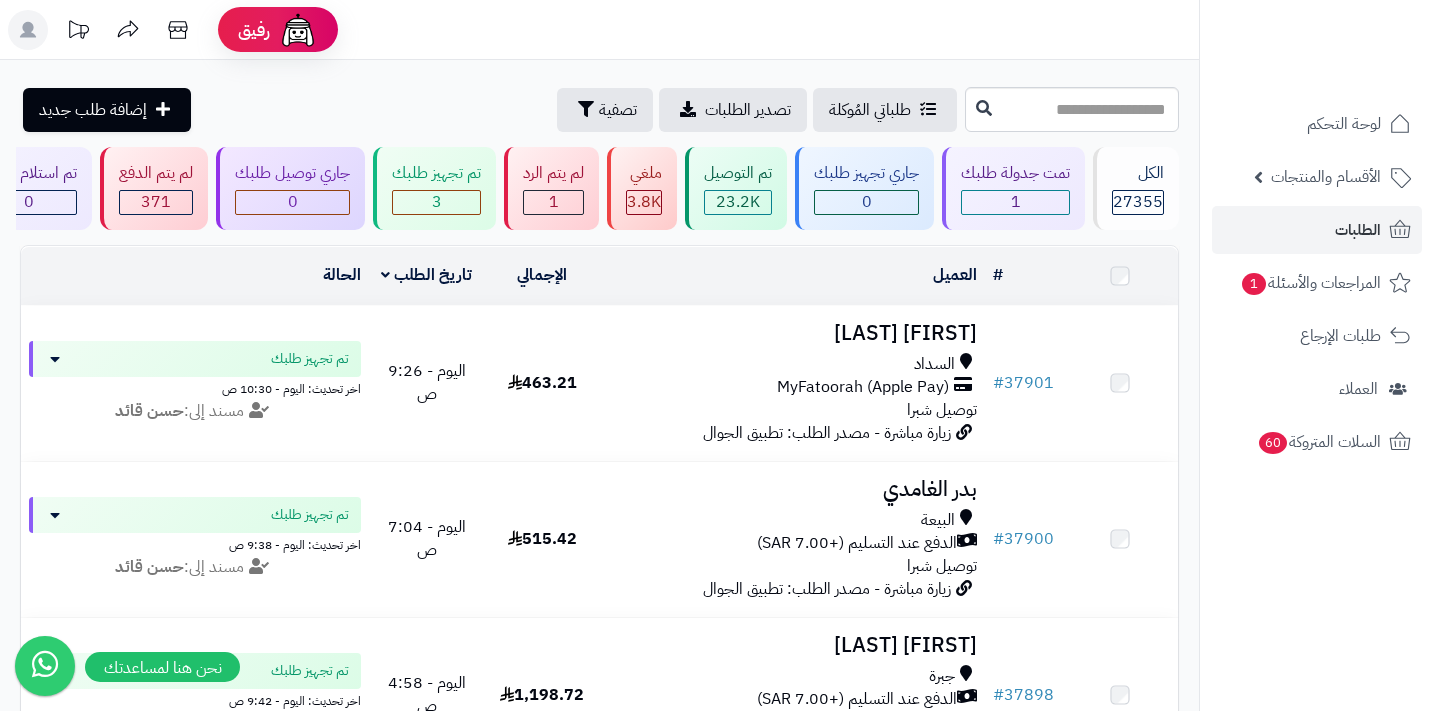 scroll, scrollTop: 0, scrollLeft: 0, axis: both 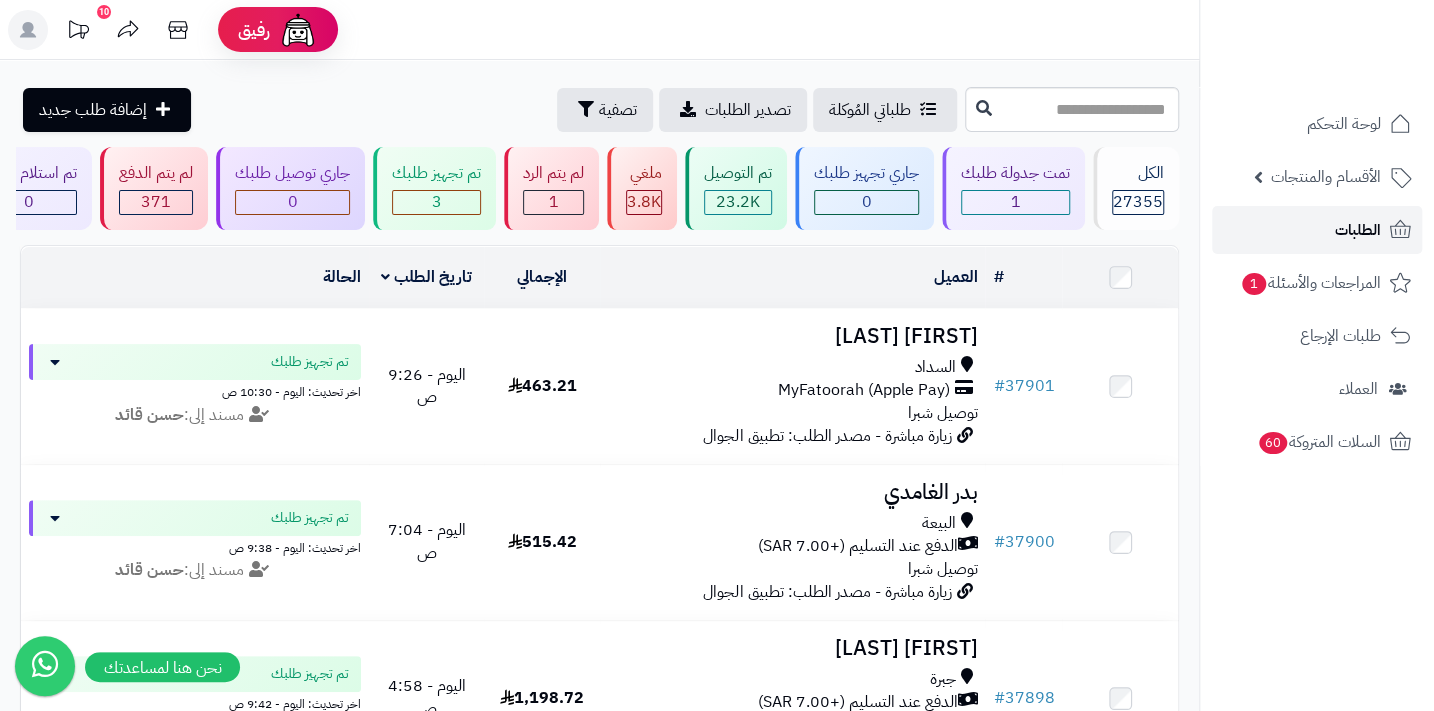click on "الطلبات" at bounding box center (1317, 230) 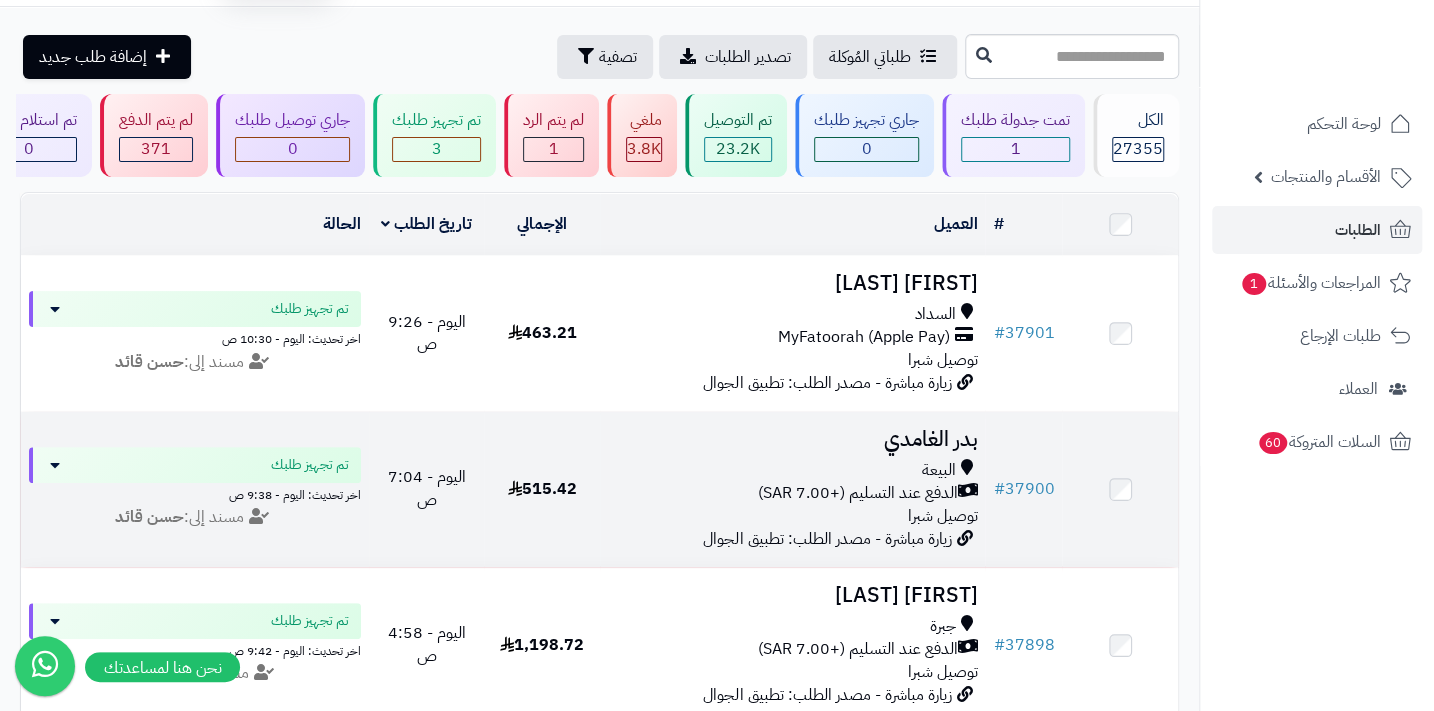 scroll, scrollTop: 90, scrollLeft: 0, axis: vertical 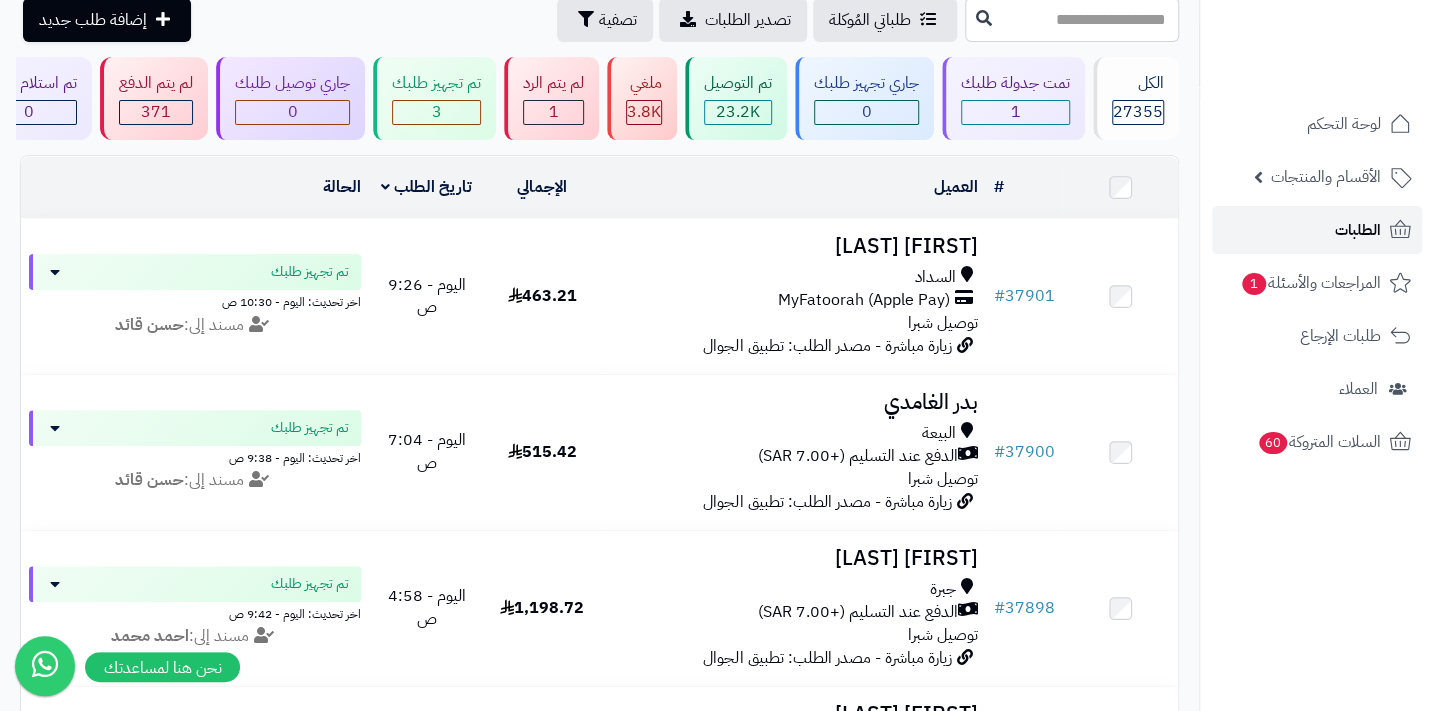 click on "الطلبات" at bounding box center (1358, 230) 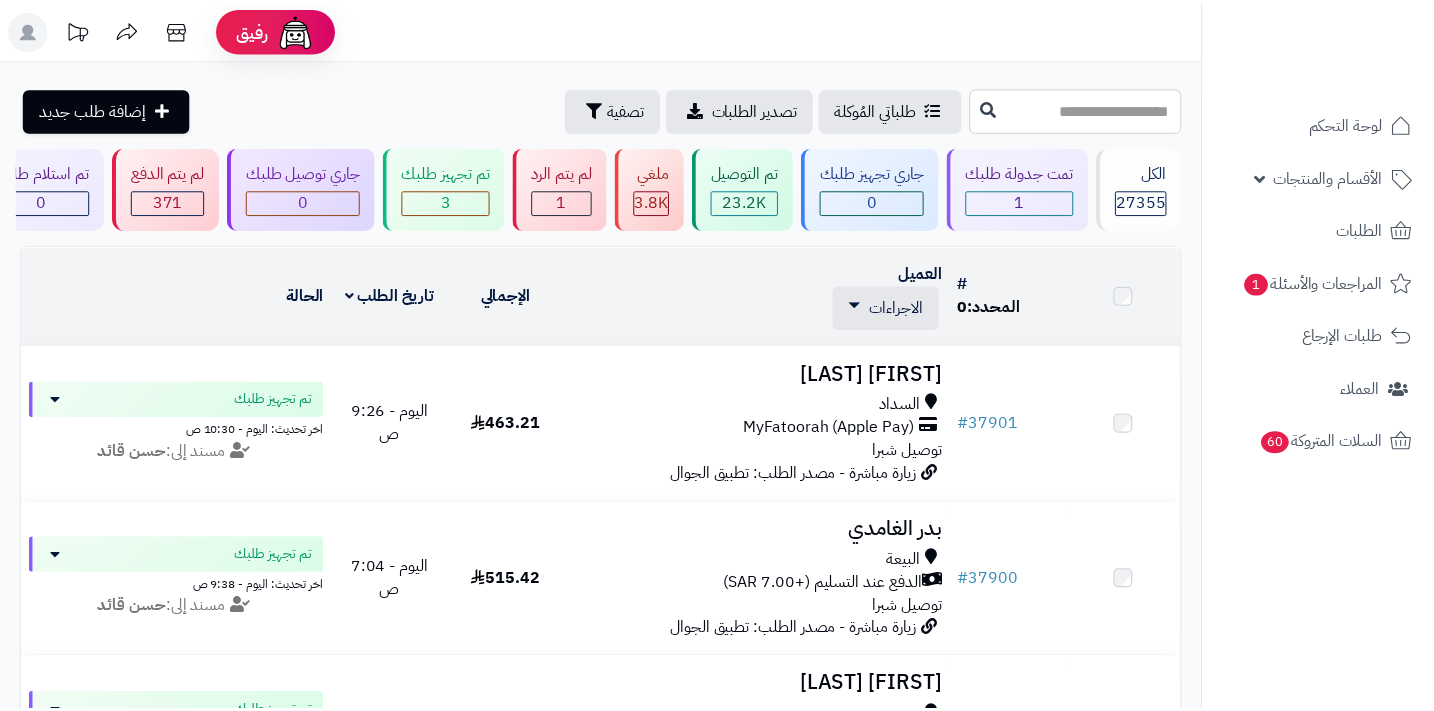 scroll, scrollTop: 0, scrollLeft: 0, axis: both 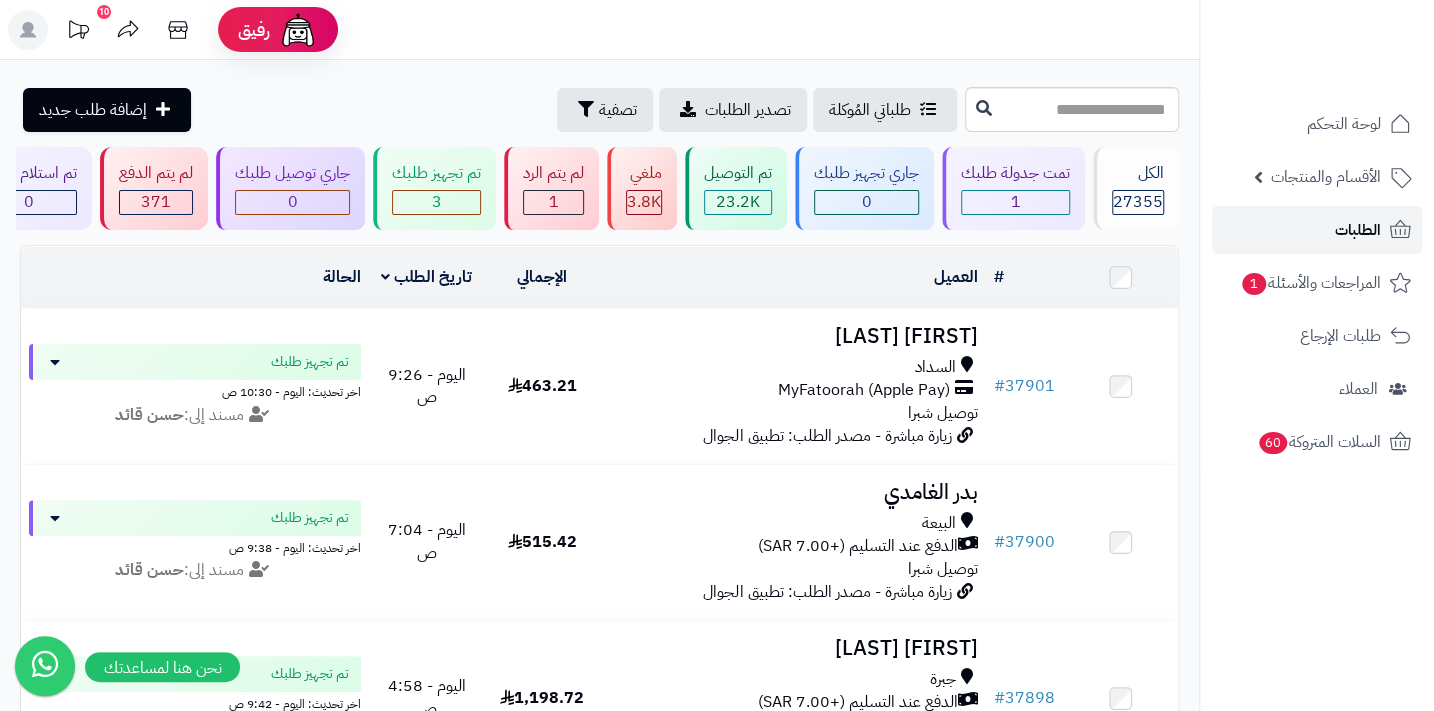 click on "الطلبات" at bounding box center [1358, 230] 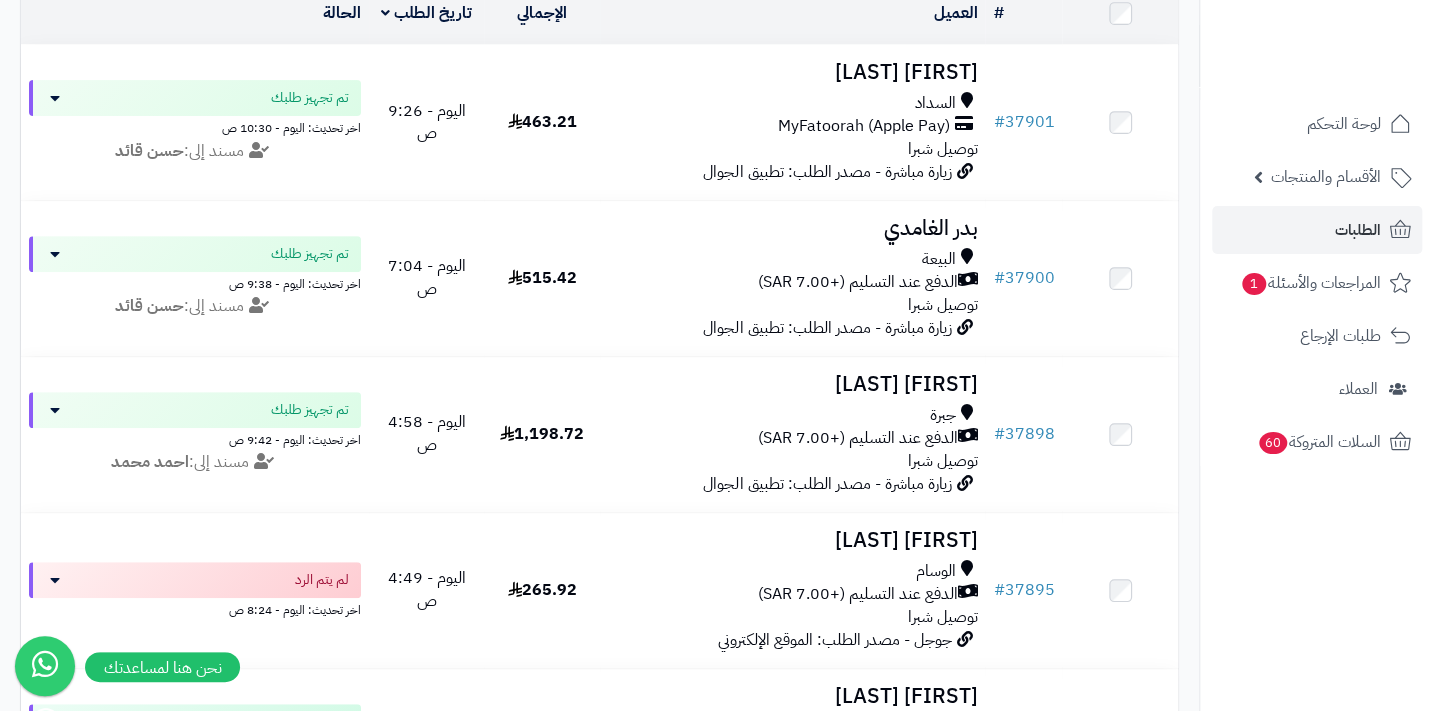 scroll, scrollTop: 90, scrollLeft: 0, axis: vertical 